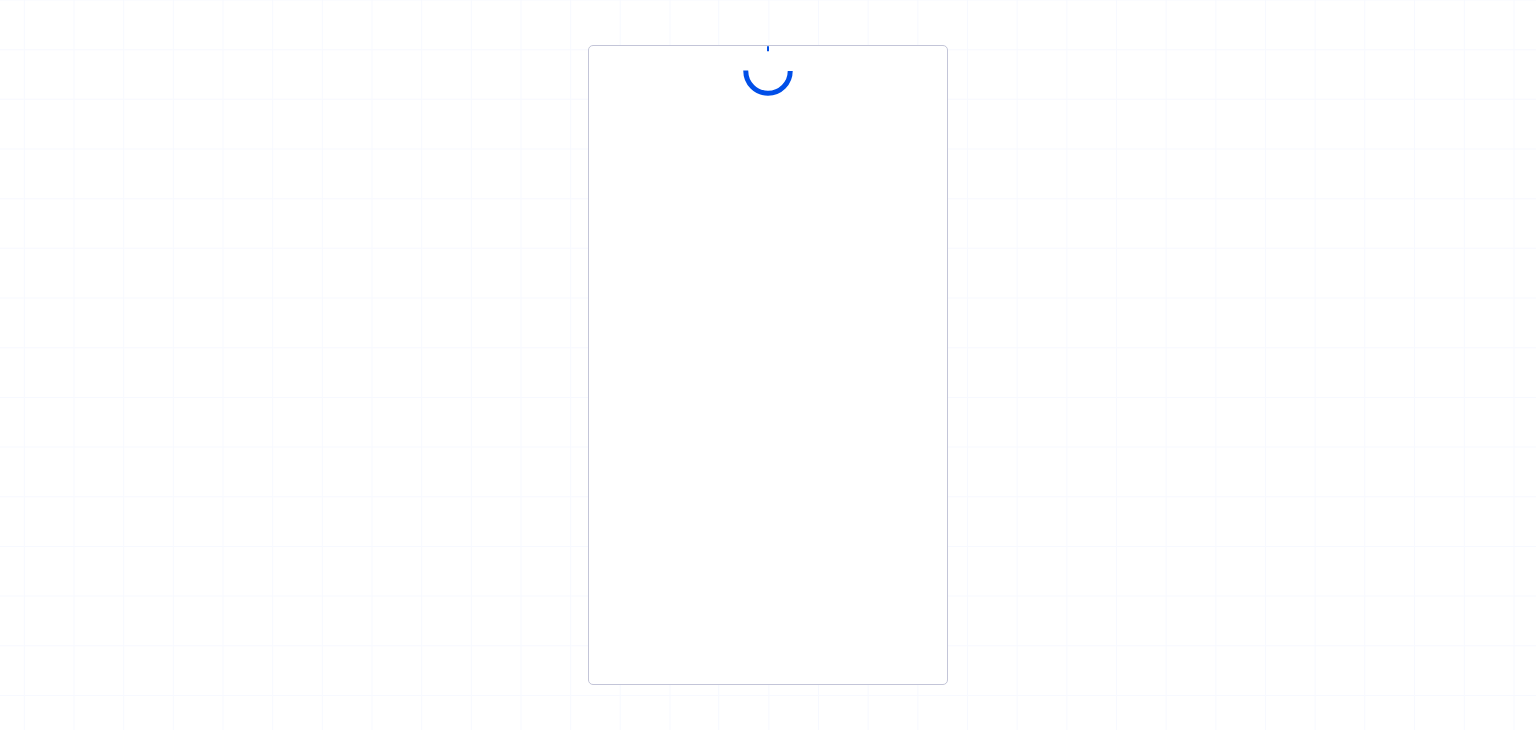 scroll, scrollTop: 0, scrollLeft: 0, axis: both 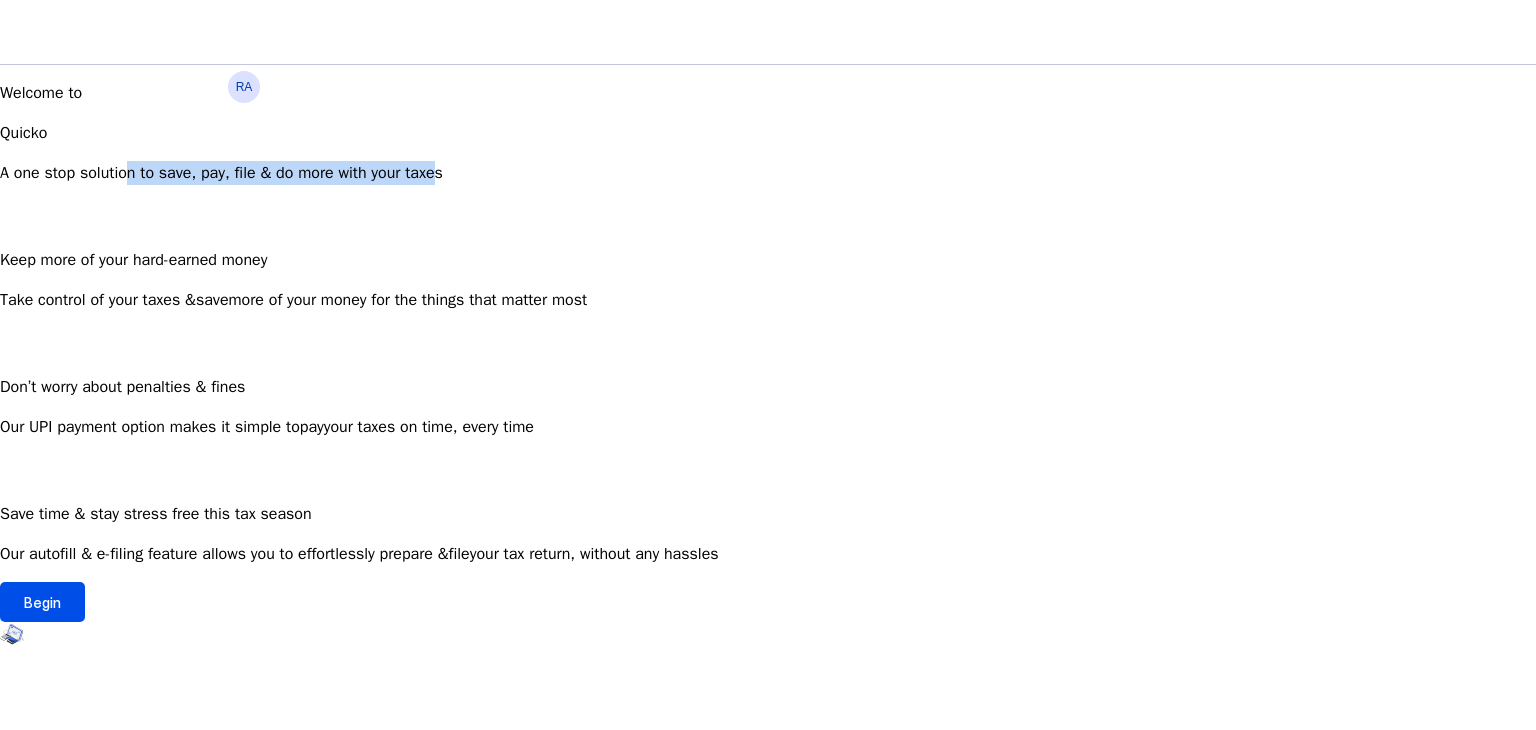 drag, startPoint x: 365, startPoint y: 239, endPoint x: 673, endPoint y: 238, distance: 308.00162 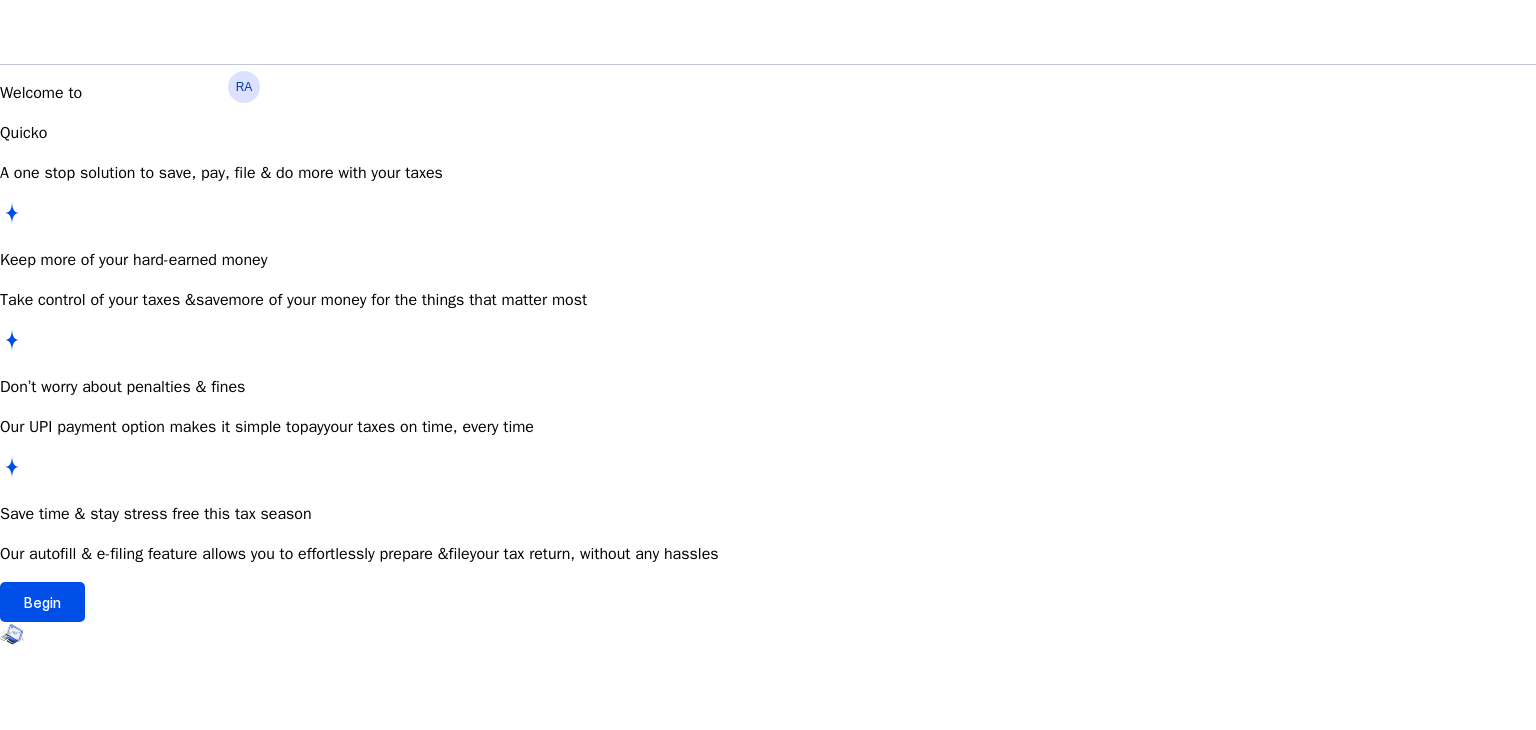 click on "Welcome to   Quicko A one stop solution to save, pay, file & do more with your taxes Keep more of your hard-earned money Take control of your taxes &  save  more of your money for the things that matter most Don’t worry about penalties & fines Our UPI payment option makes it simple to  pay  your taxes on time, every time Save time & stay stress free this tax season Our autofill & e-filing feature allows you to effortlessly prepare &  file  your tax return, without any hassles Begin" at bounding box center (768, 351) 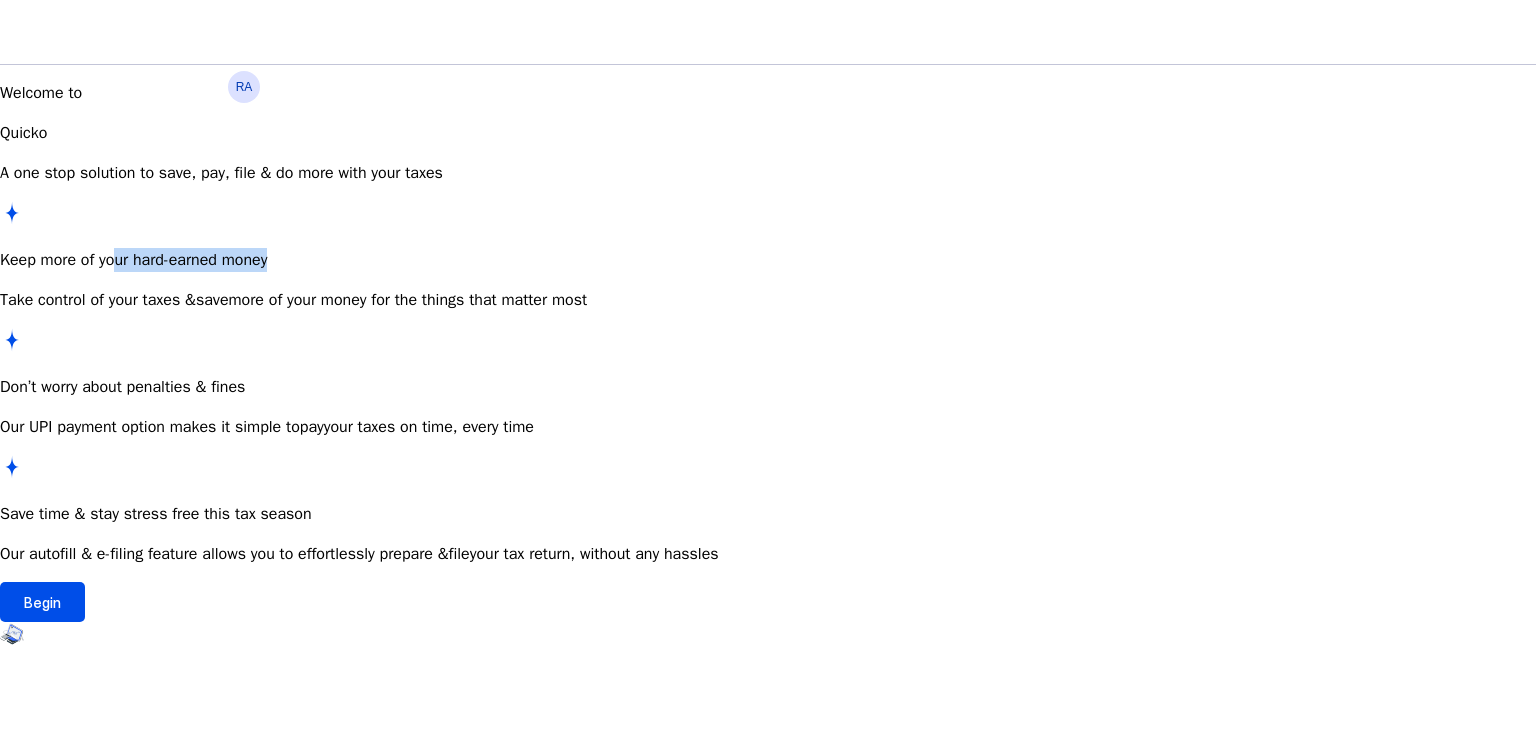 drag, startPoint x: 373, startPoint y: 285, endPoint x: 609, endPoint y: 281, distance: 236.03389 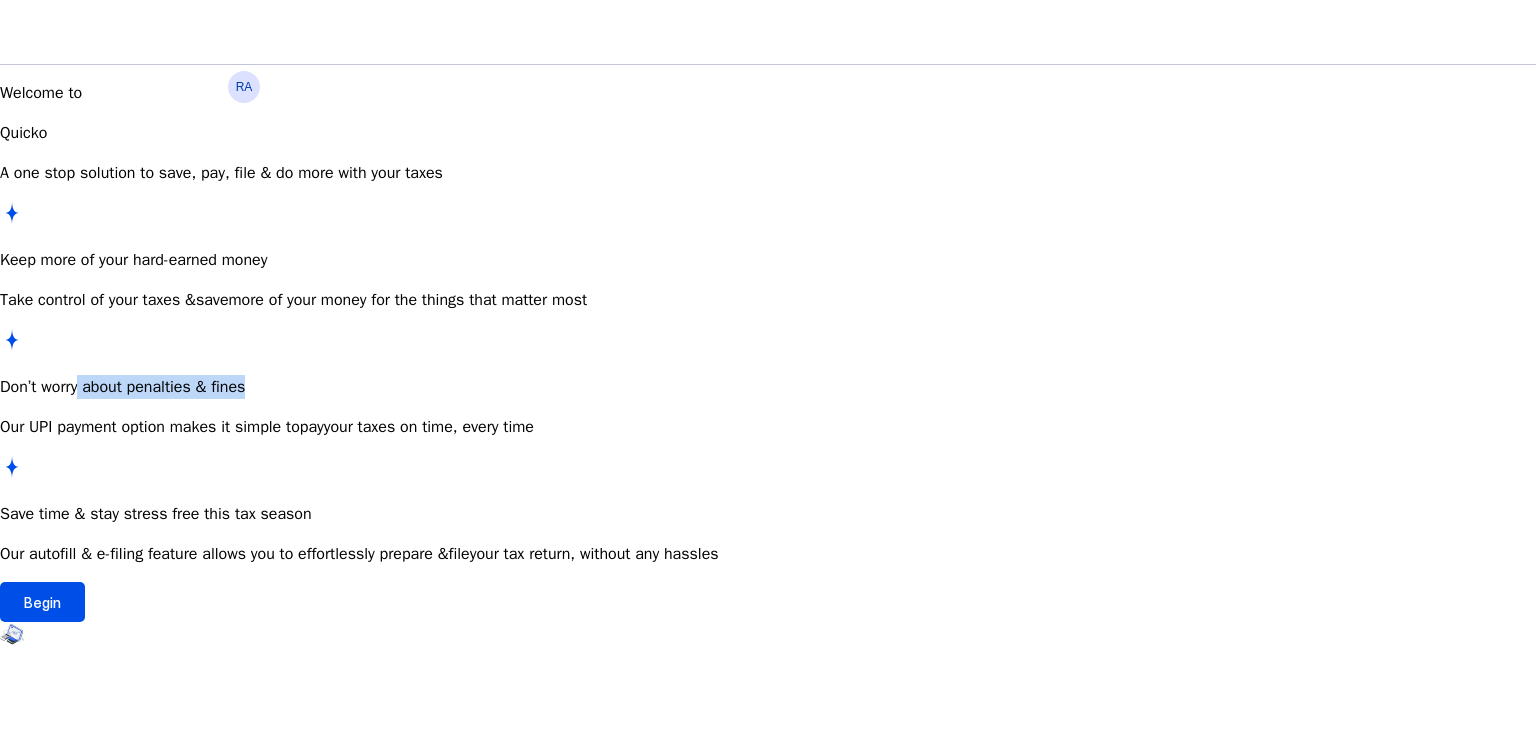 drag, startPoint x: 336, startPoint y: 368, endPoint x: 516, endPoint y: 370, distance: 180.01111 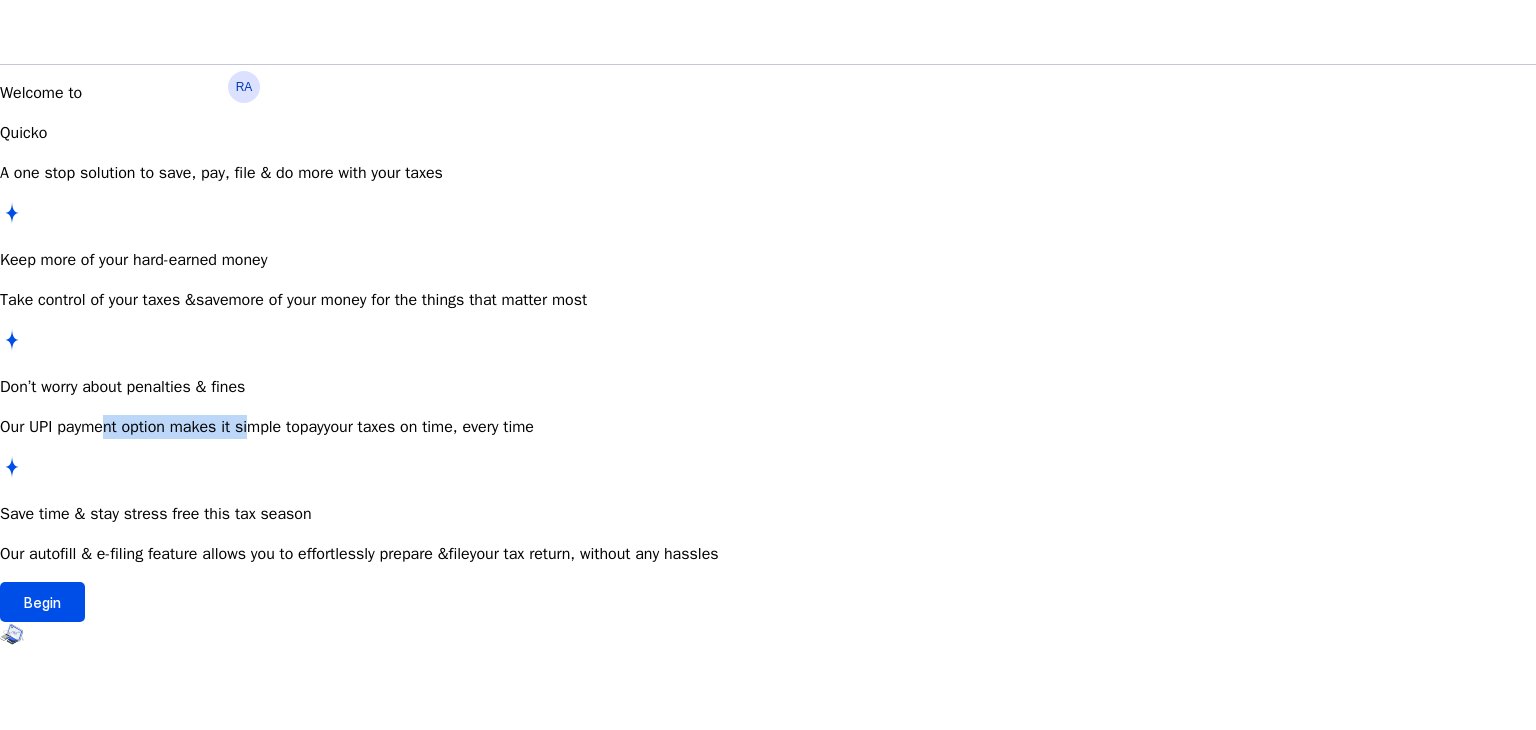 drag, startPoint x: 351, startPoint y: 400, endPoint x: 487, endPoint y: 403, distance: 136.03308 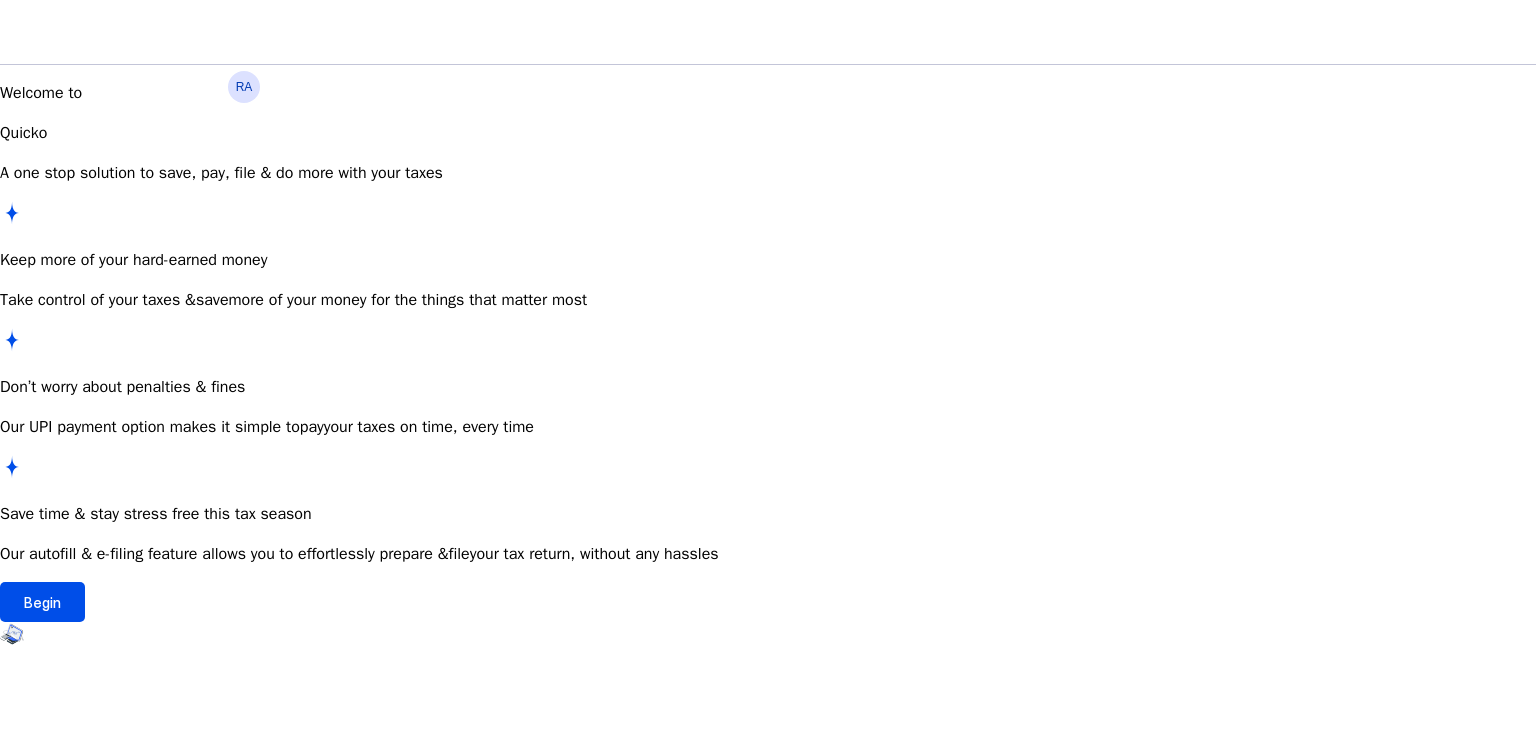 click on "Our UPI payment option makes it simple to  pay  your taxes on time, every time" at bounding box center [768, 300] 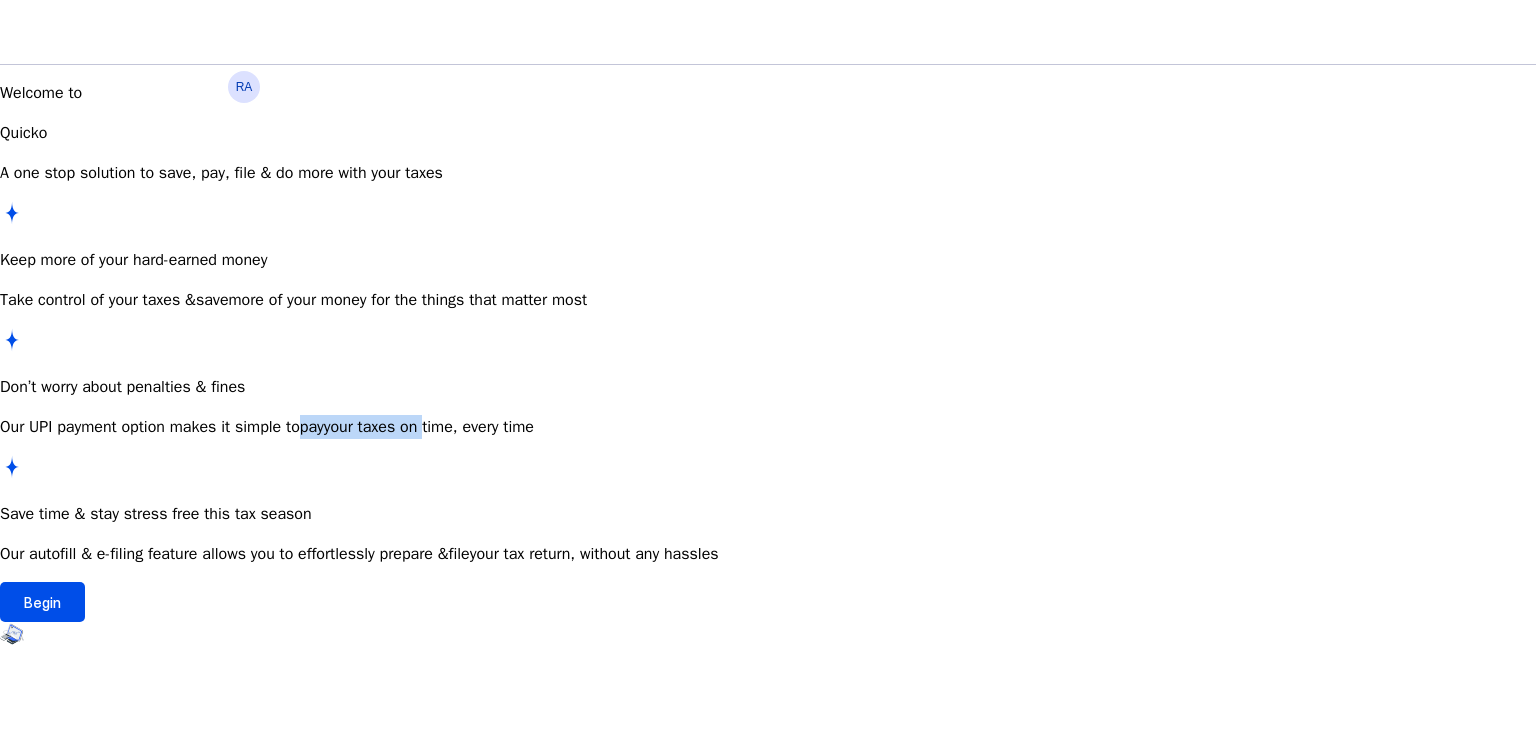 drag, startPoint x: 543, startPoint y: 407, endPoint x: 707, endPoint y: 407, distance: 164 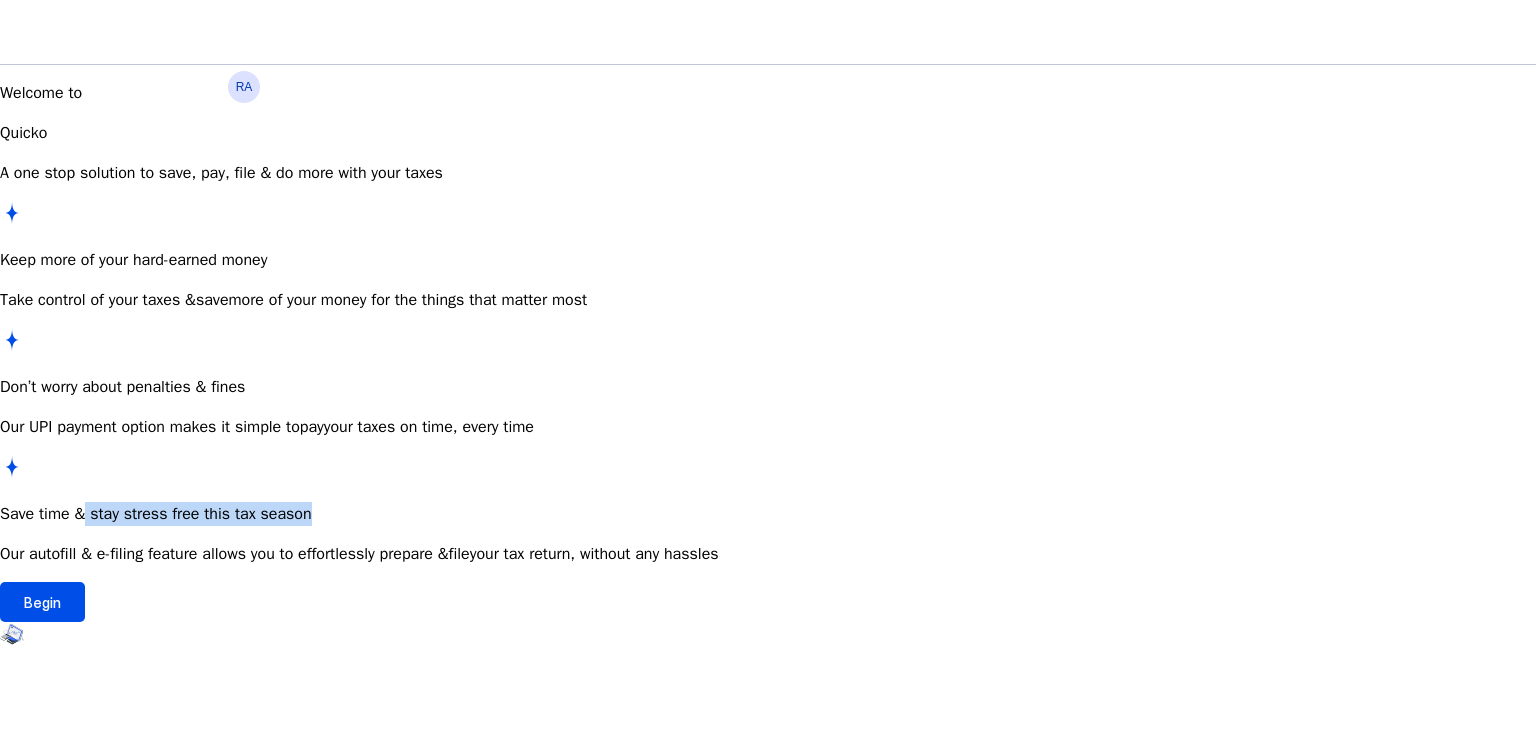 drag, startPoint x: 334, startPoint y: 474, endPoint x: 591, endPoint y: 473, distance: 257.00195 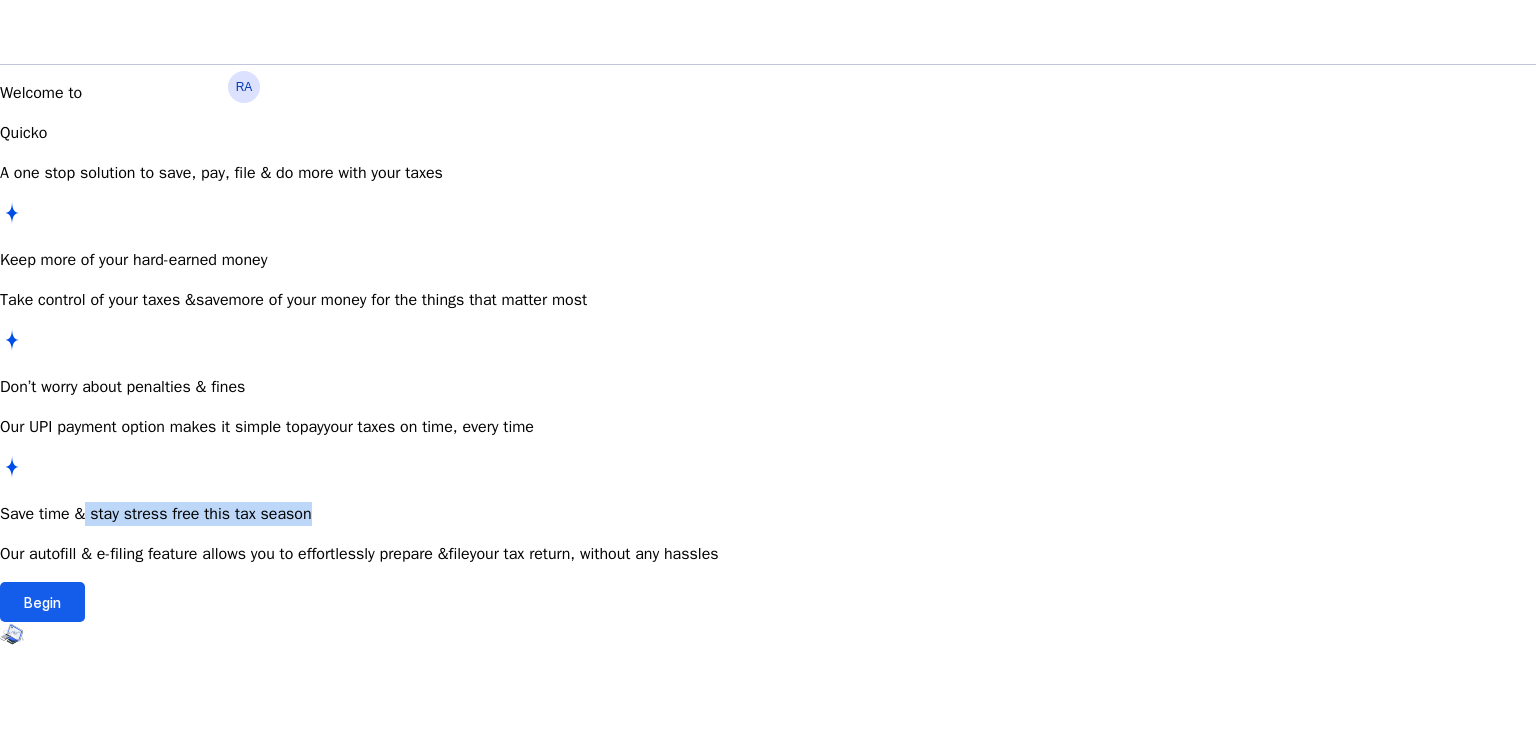 click at bounding box center [42, 602] 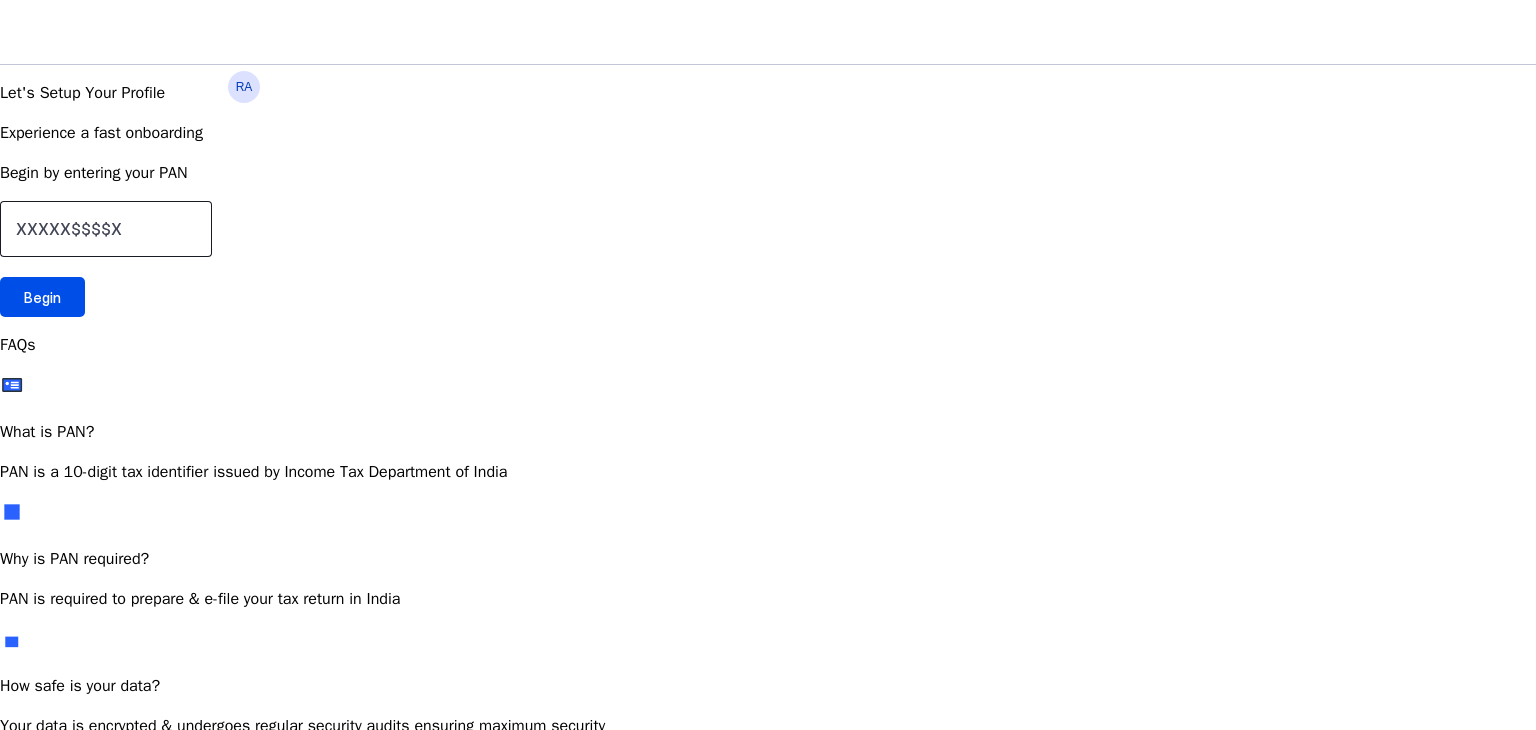 click at bounding box center [106, 229] 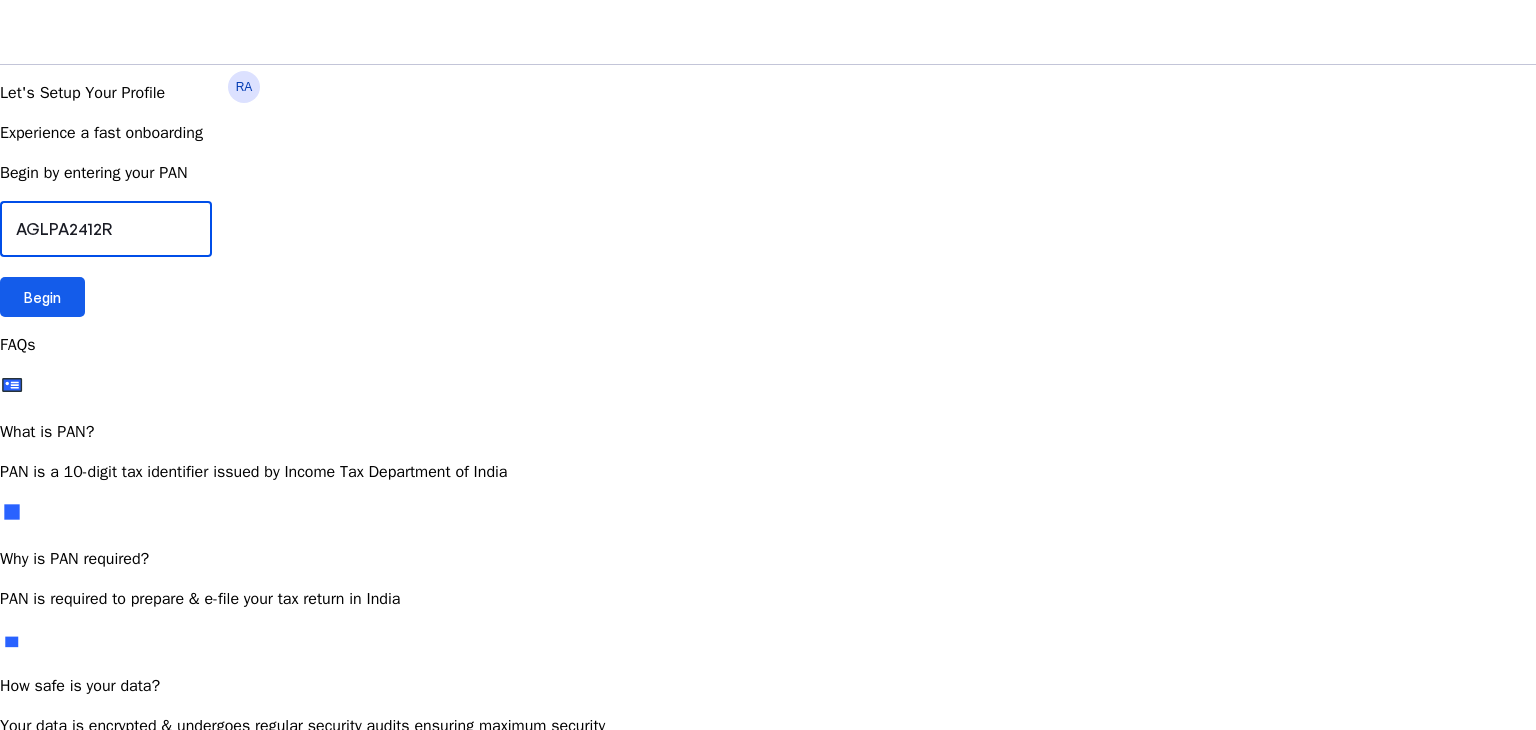 type on "AGLPA2412R" 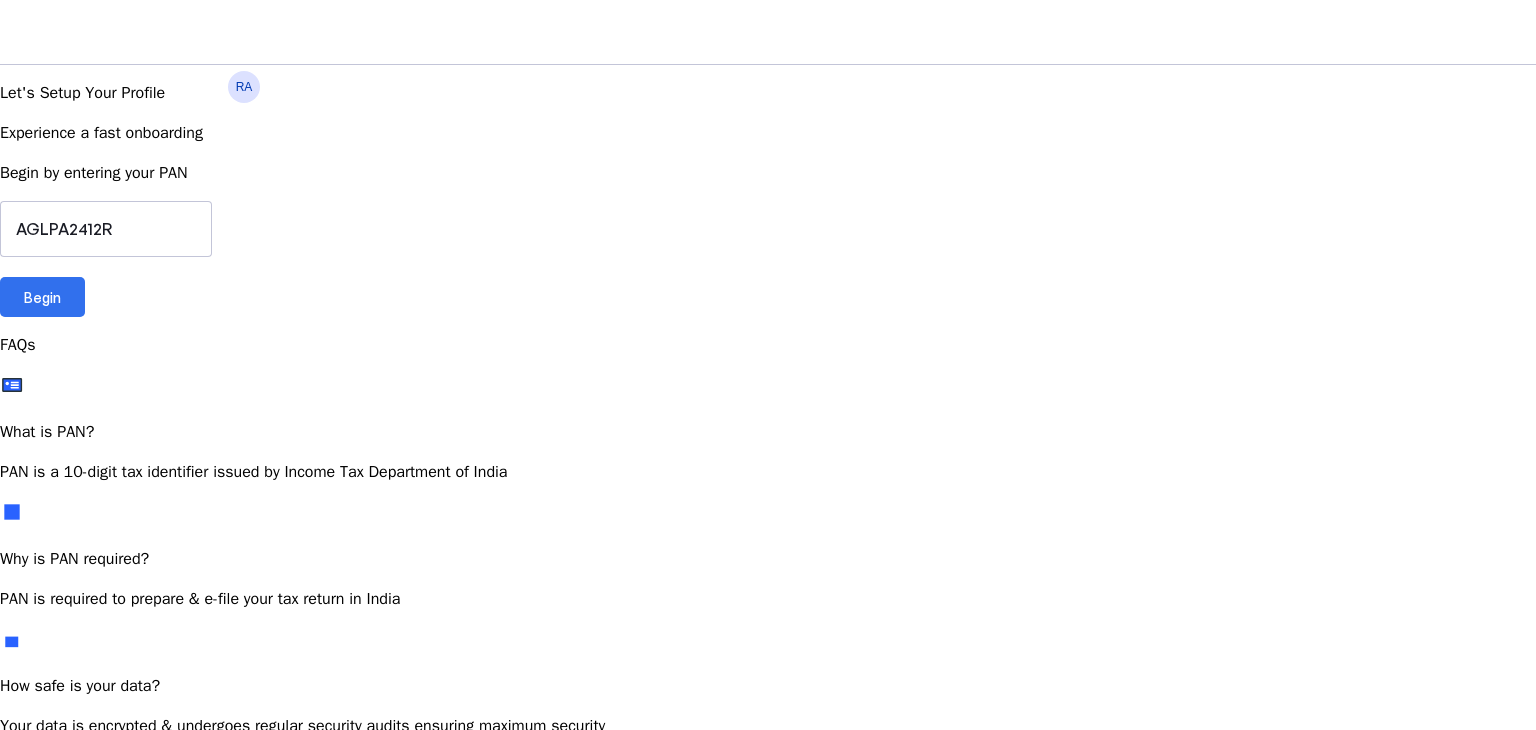 click on "Begin" at bounding box center [42, 297] 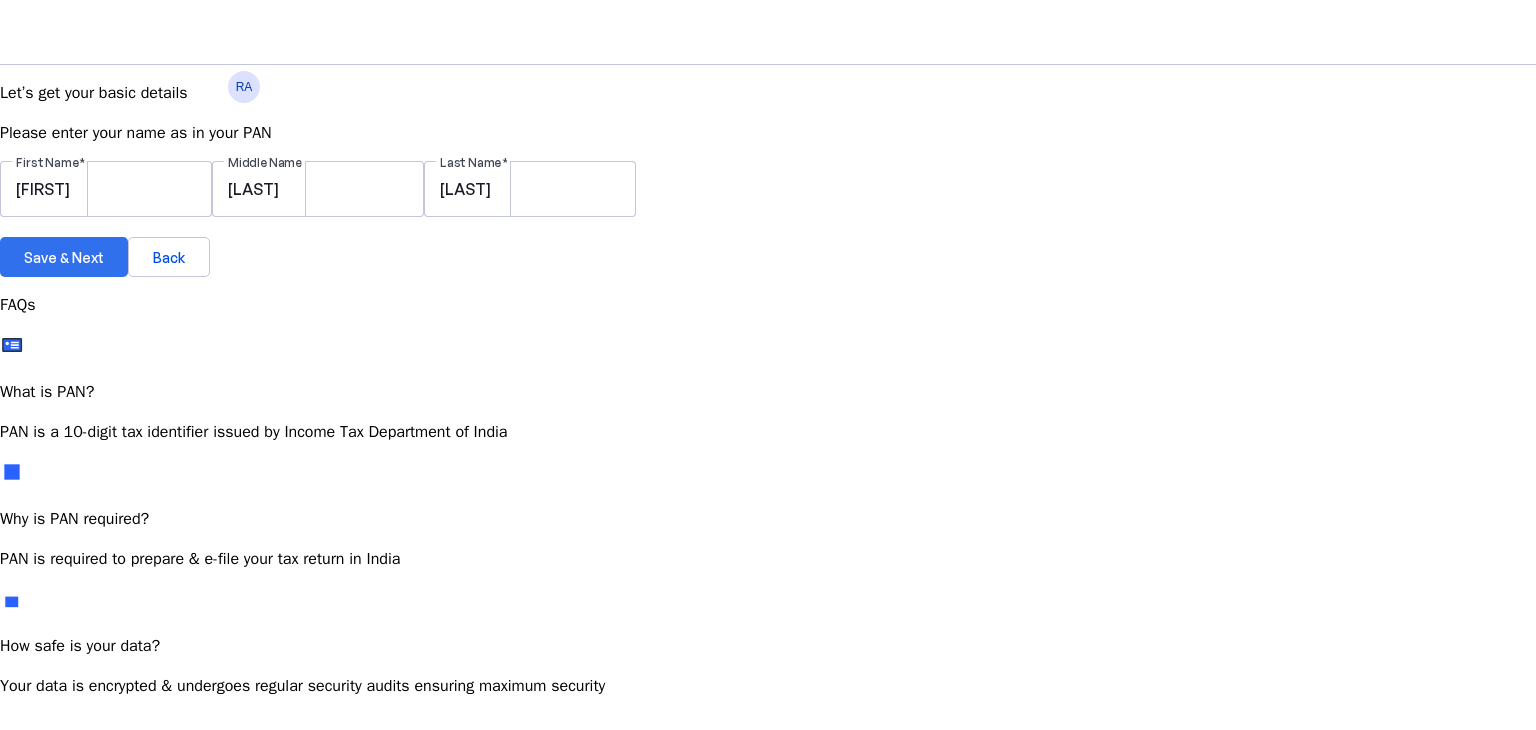 click on "Save & Next" at bounding box center (64, 257) 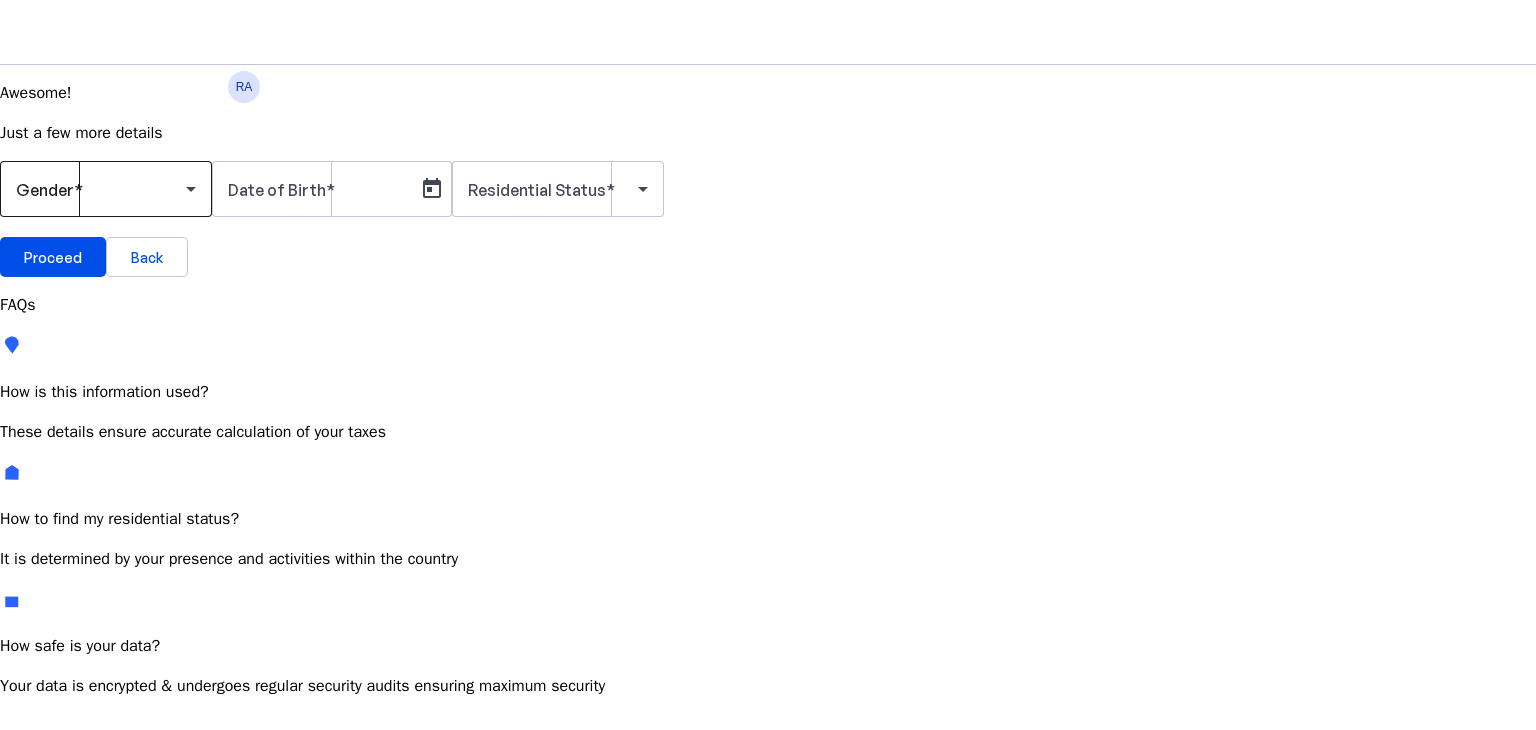 click at bounding box center [101, 189] 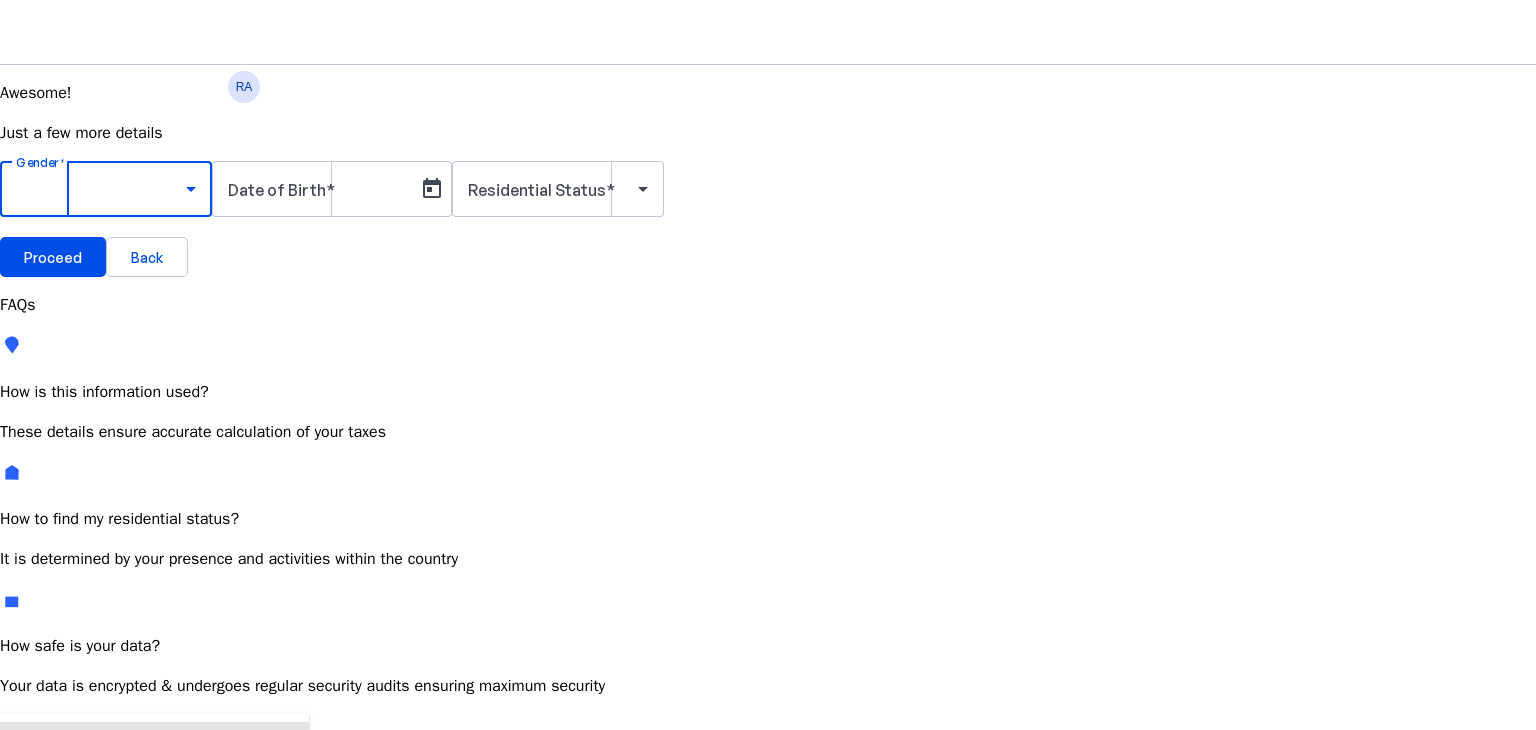 click on "Male" at bounding box center [154, 746] 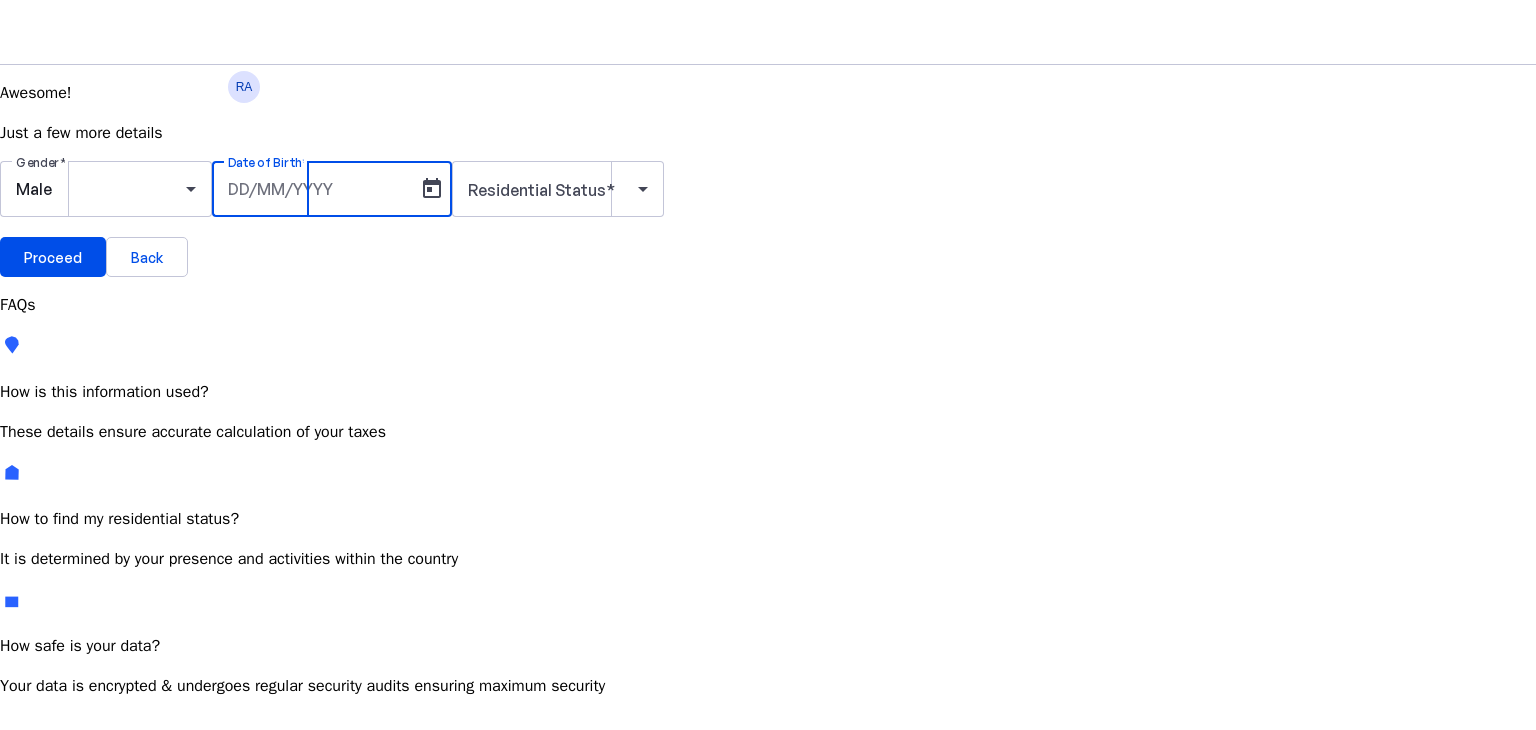 click on "Date of Birth" at bounding box center [318, 189] 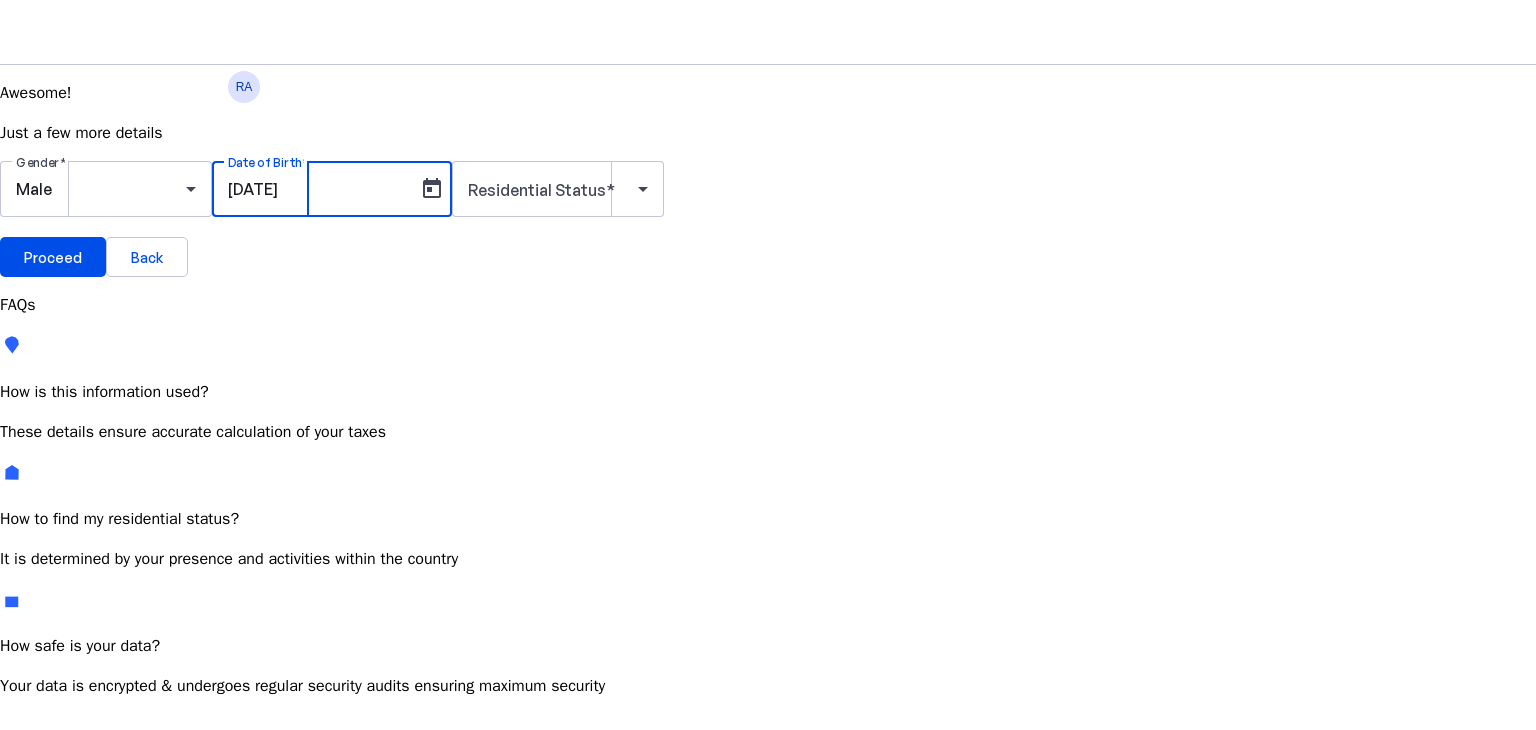 type on "[DATE]" 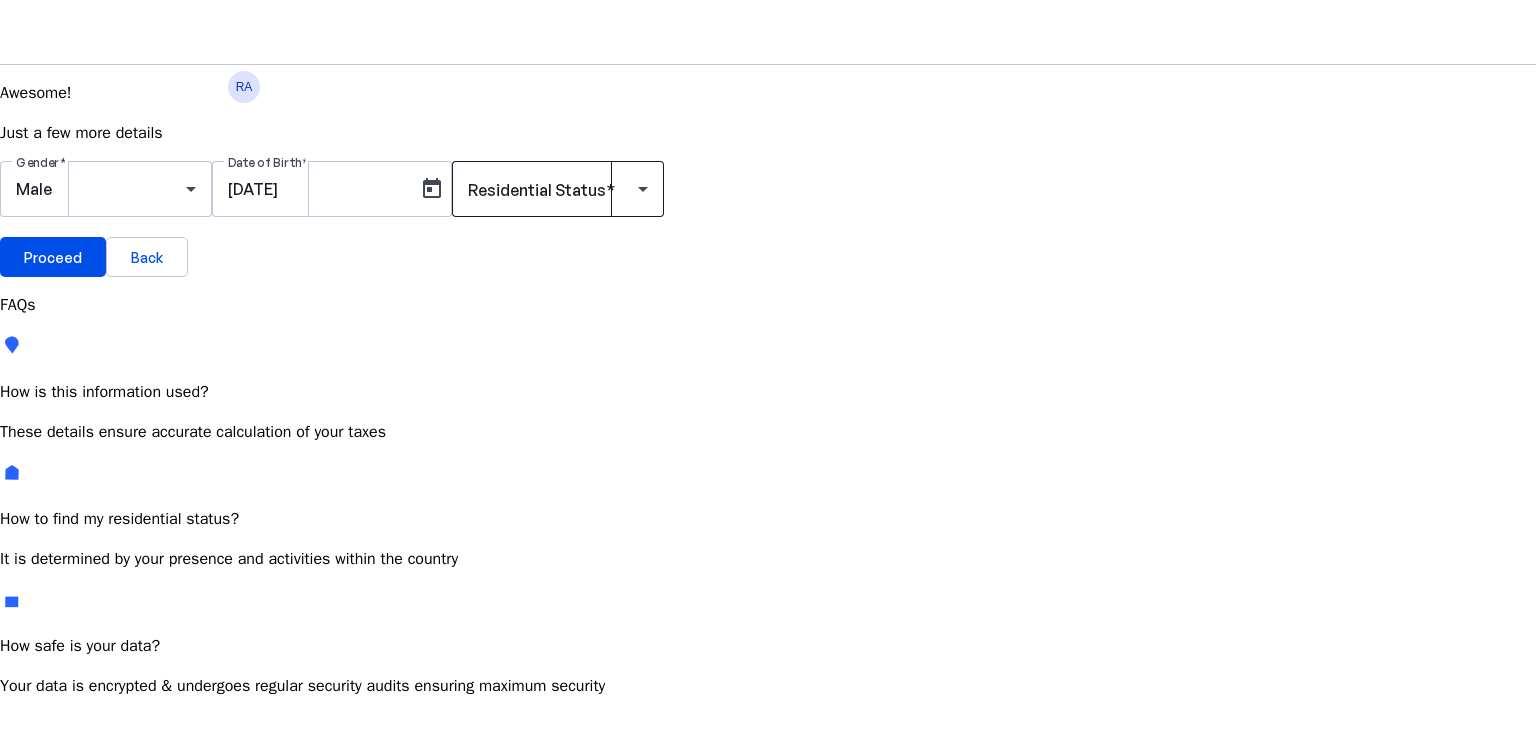 click at bounding box center [553, 189] 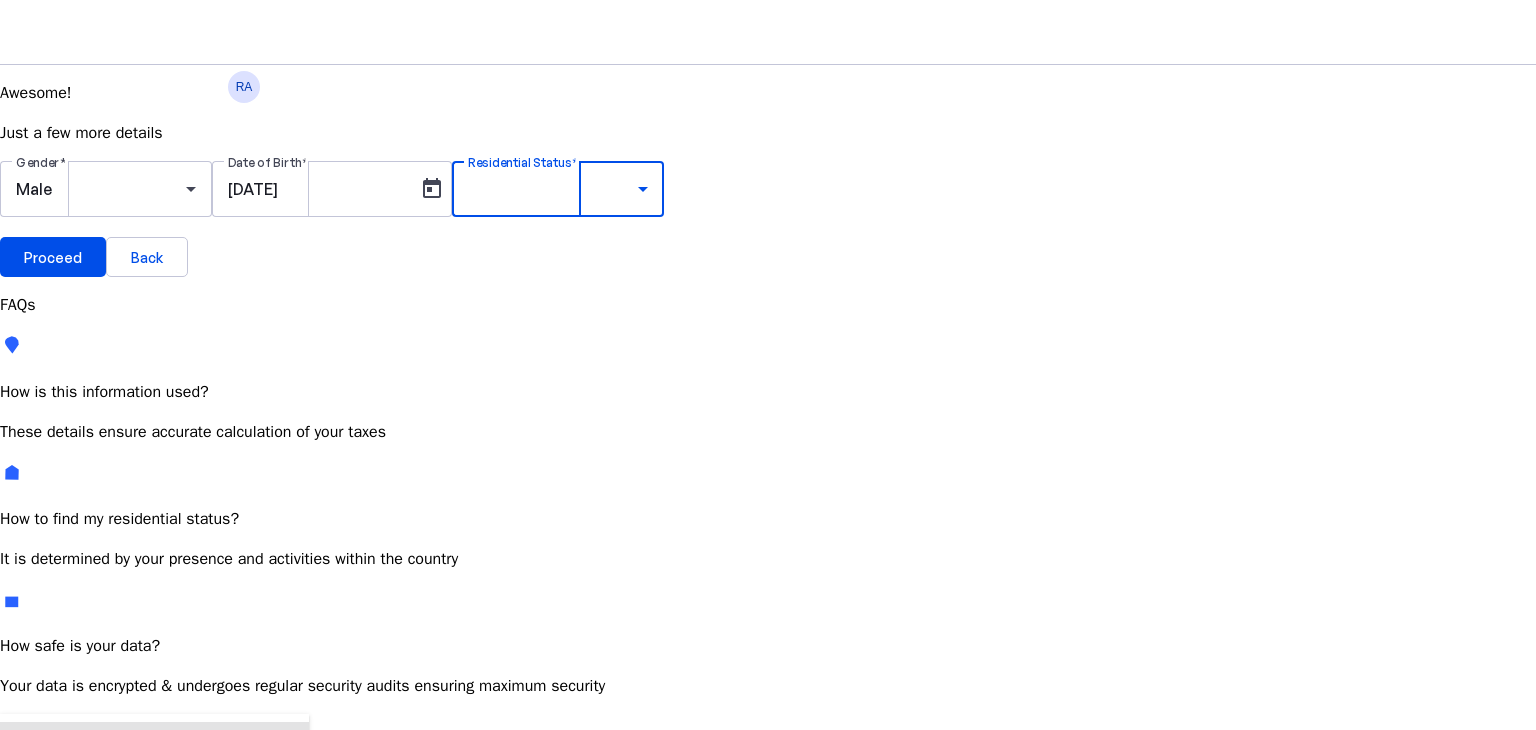 click on "Resident Most Common" at bounding box center (72, 766) 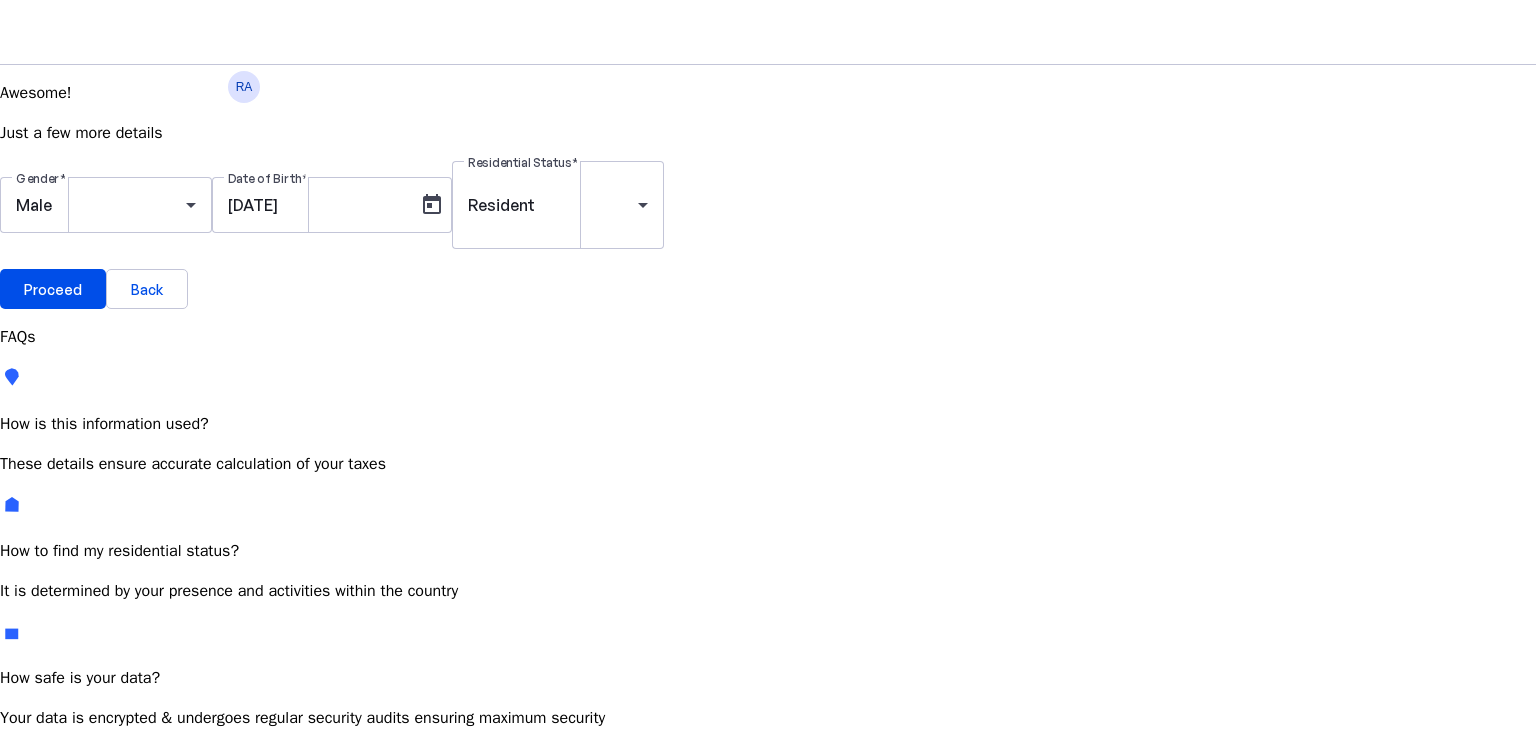click on "Awesome! Just a few more details Gender Male Date of Birth [DATE] Residential Status Resident Proceed Back" at bounding box center (768, 195) 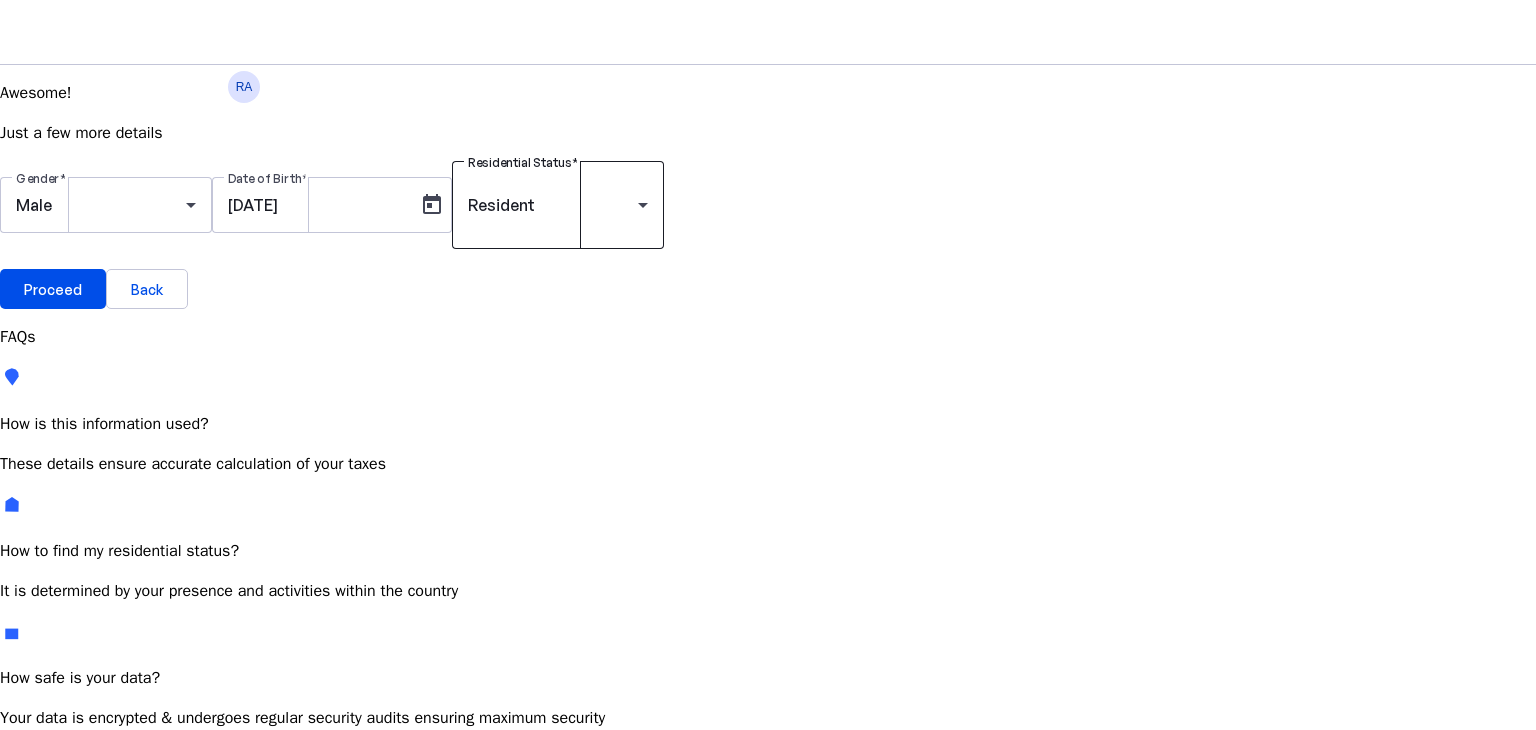 click on "Resident" at bounding box center [553, 205] 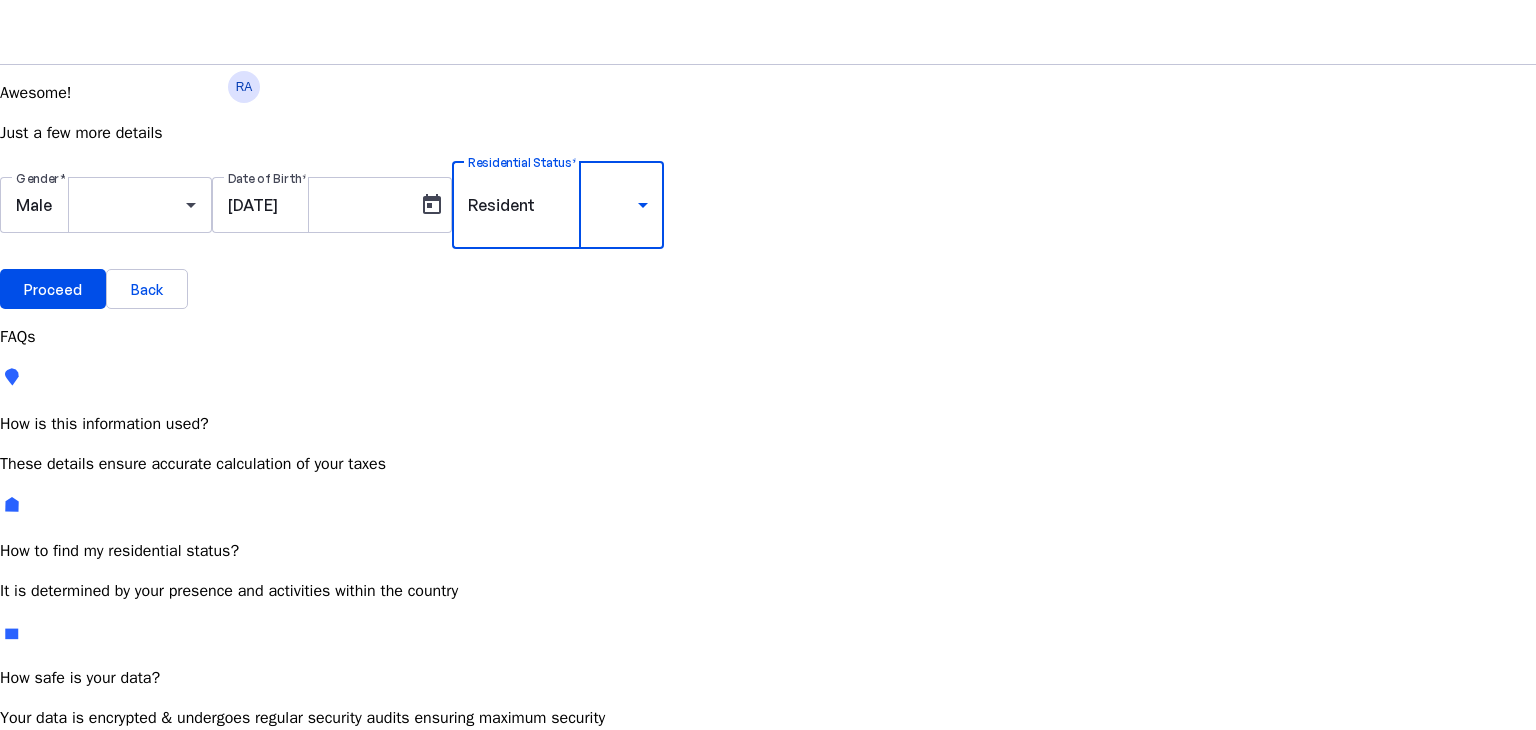 click at bounding box center [768, 746] 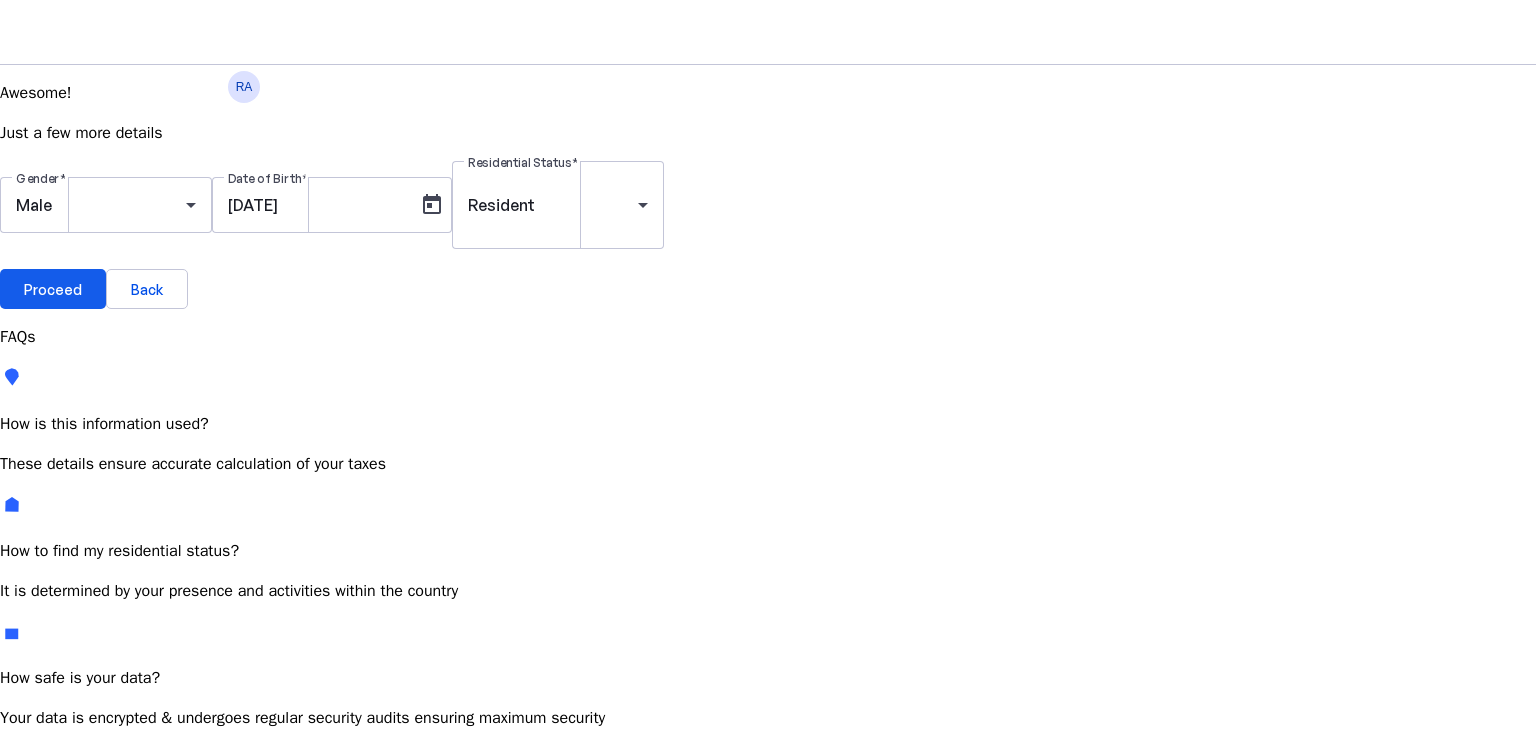 click on "Proceed" at bounding box center [53, 289] 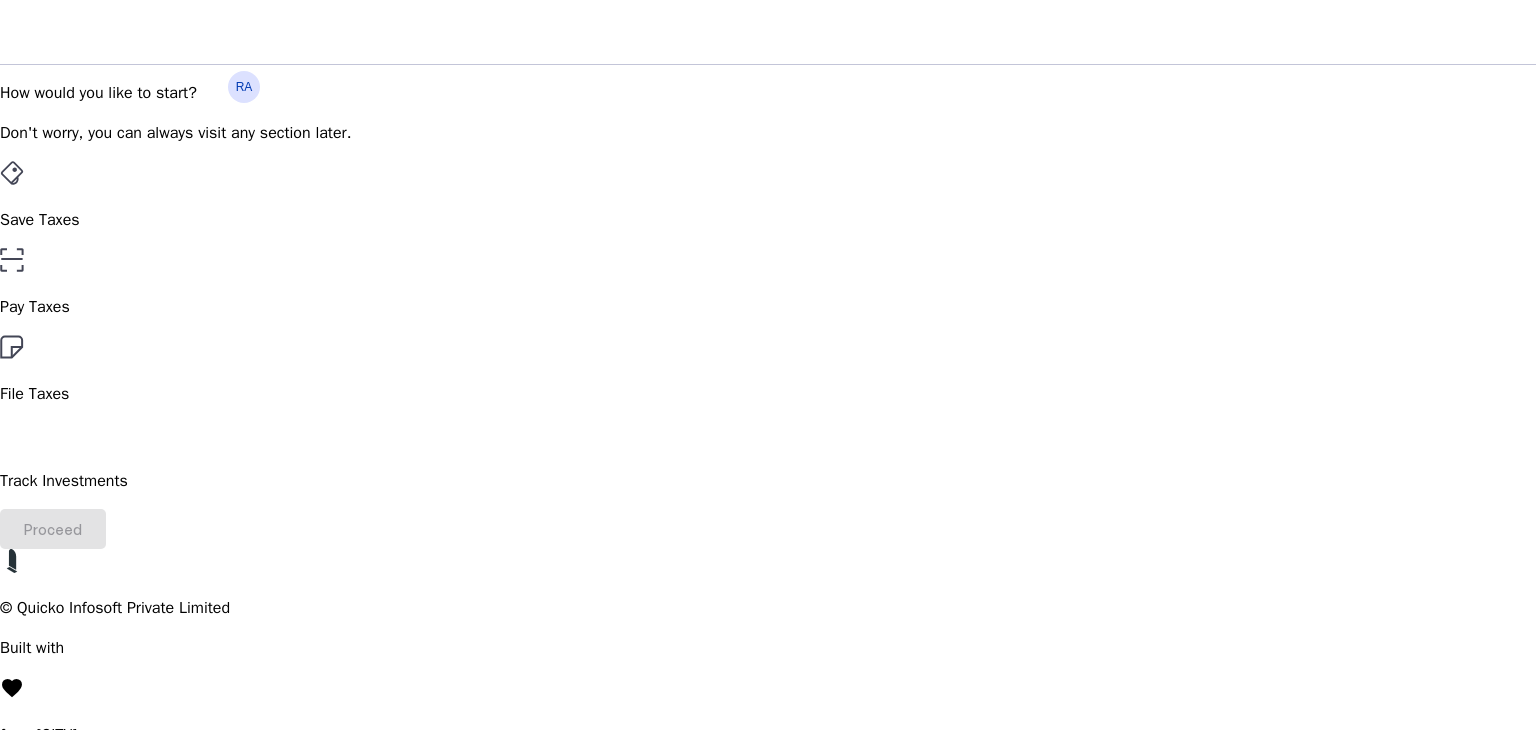 click on "File Taxes" at bounding box center (768, 370) 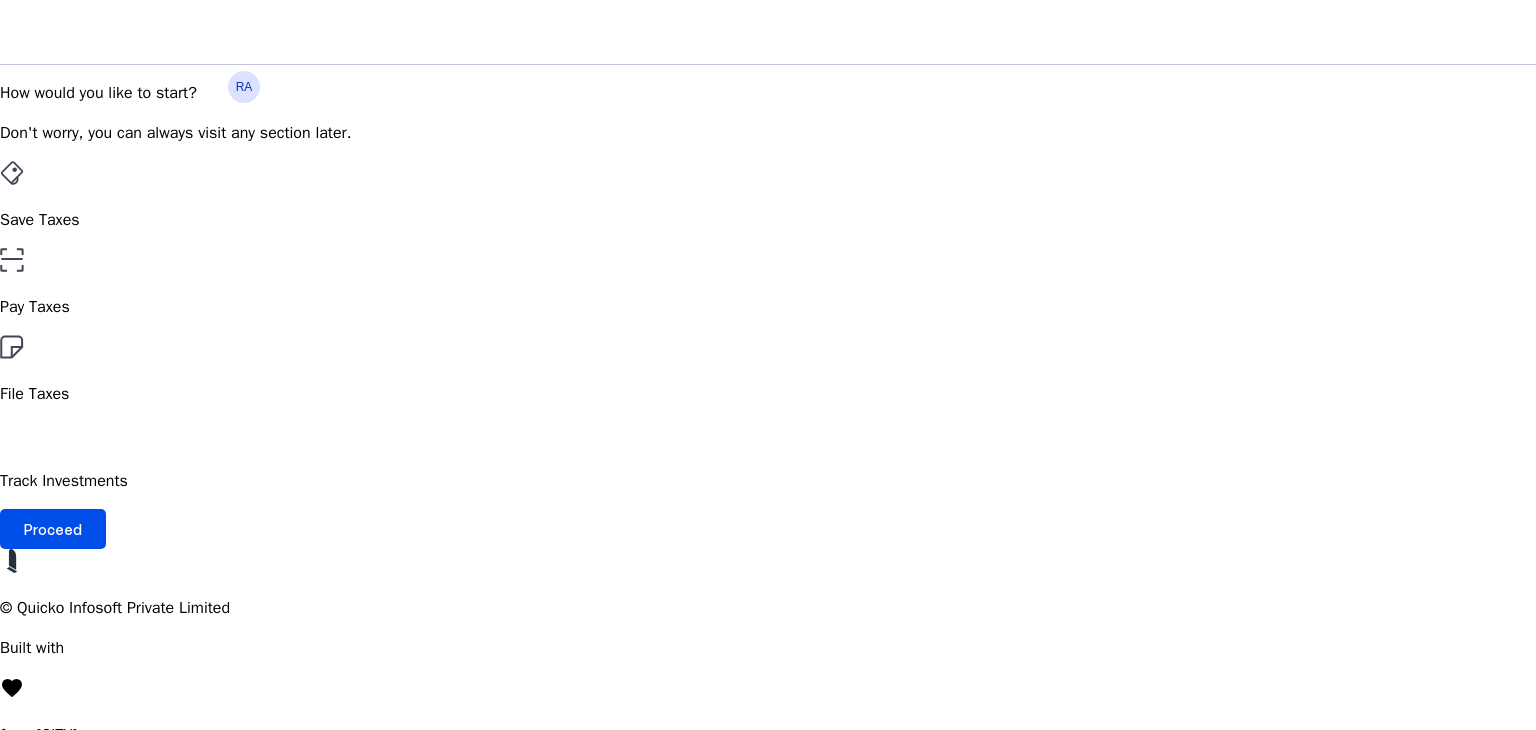 click on "Save Taxes" at bounding box center (768, 196) 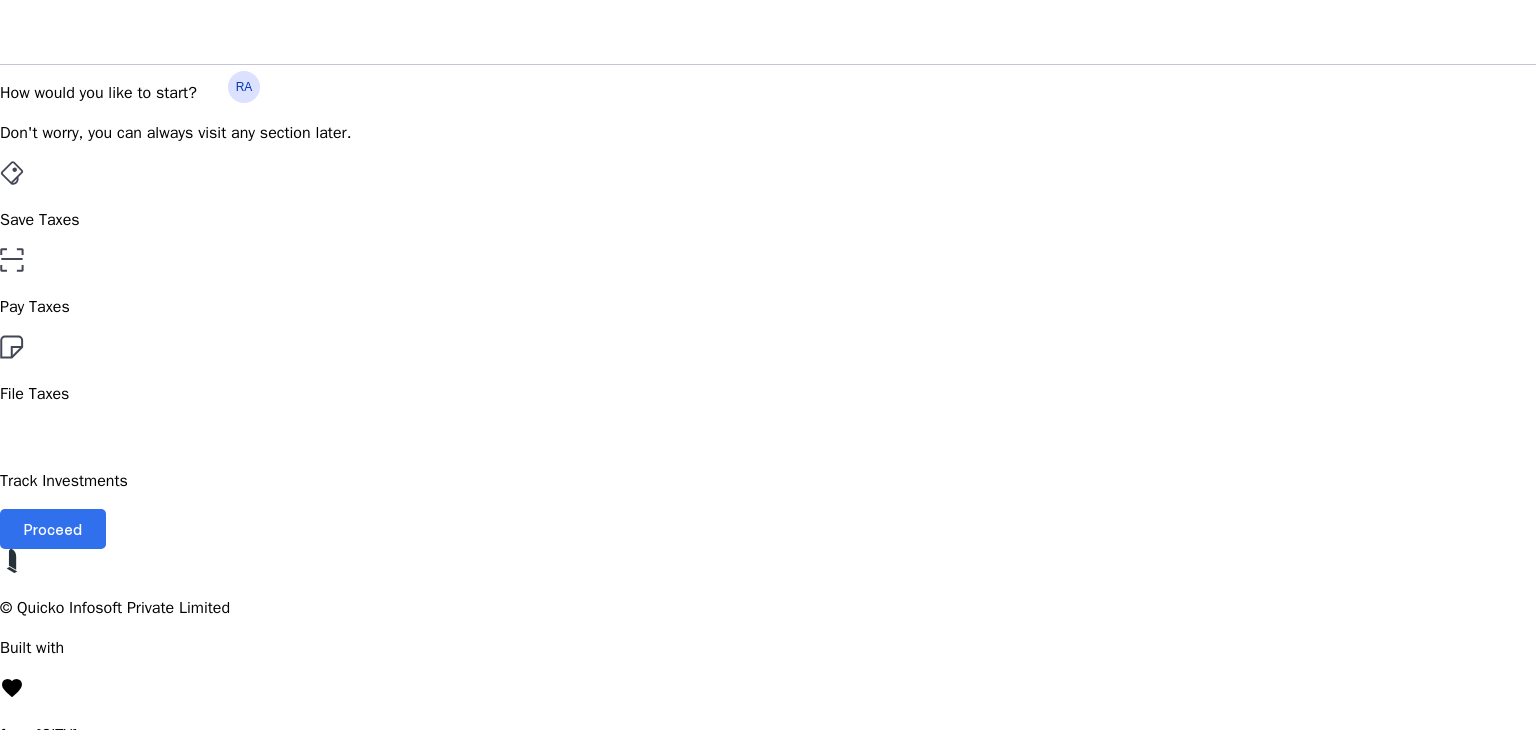 click on "Proceed" at bounding box center [53, 529] 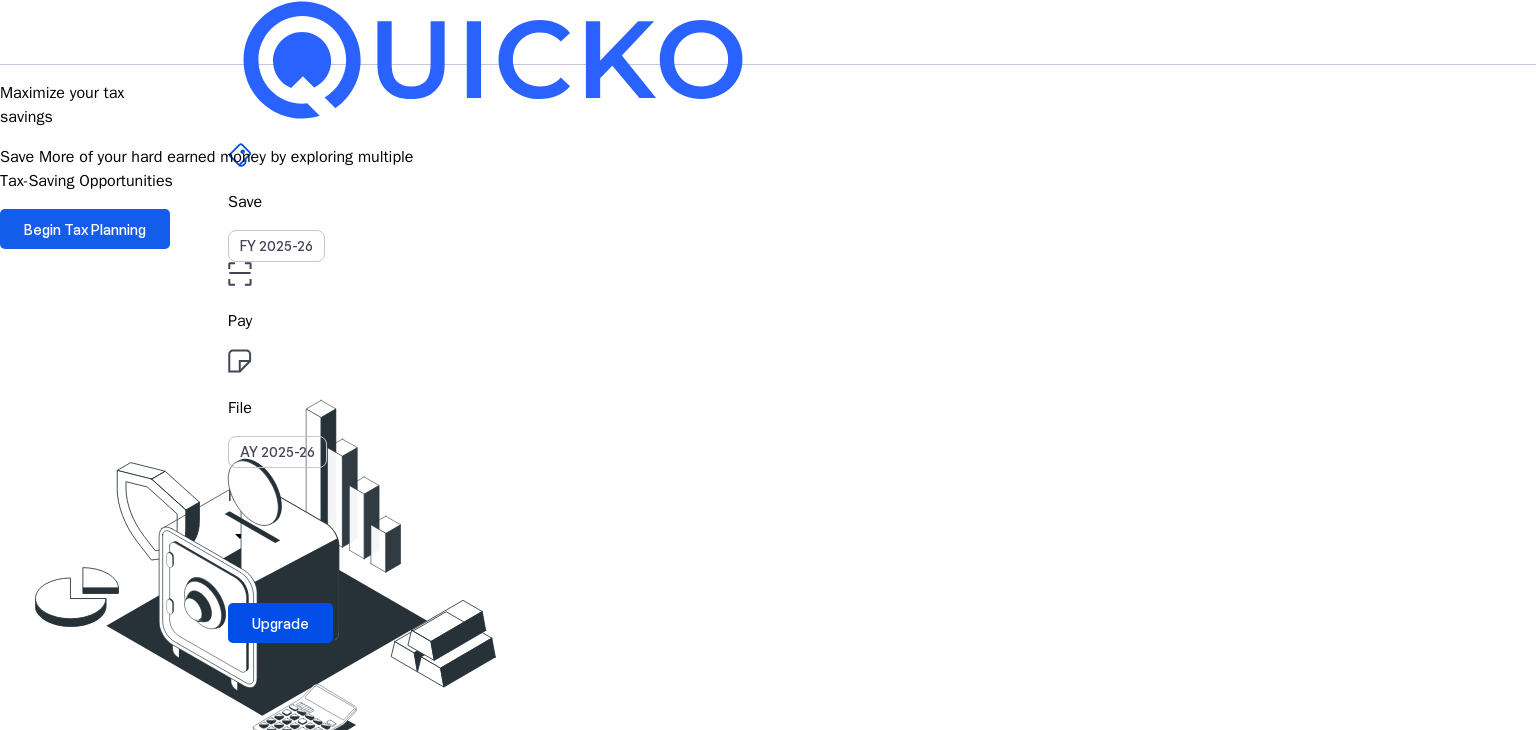 click on "Begin Tax Planning" at bounding box center [85, 229] 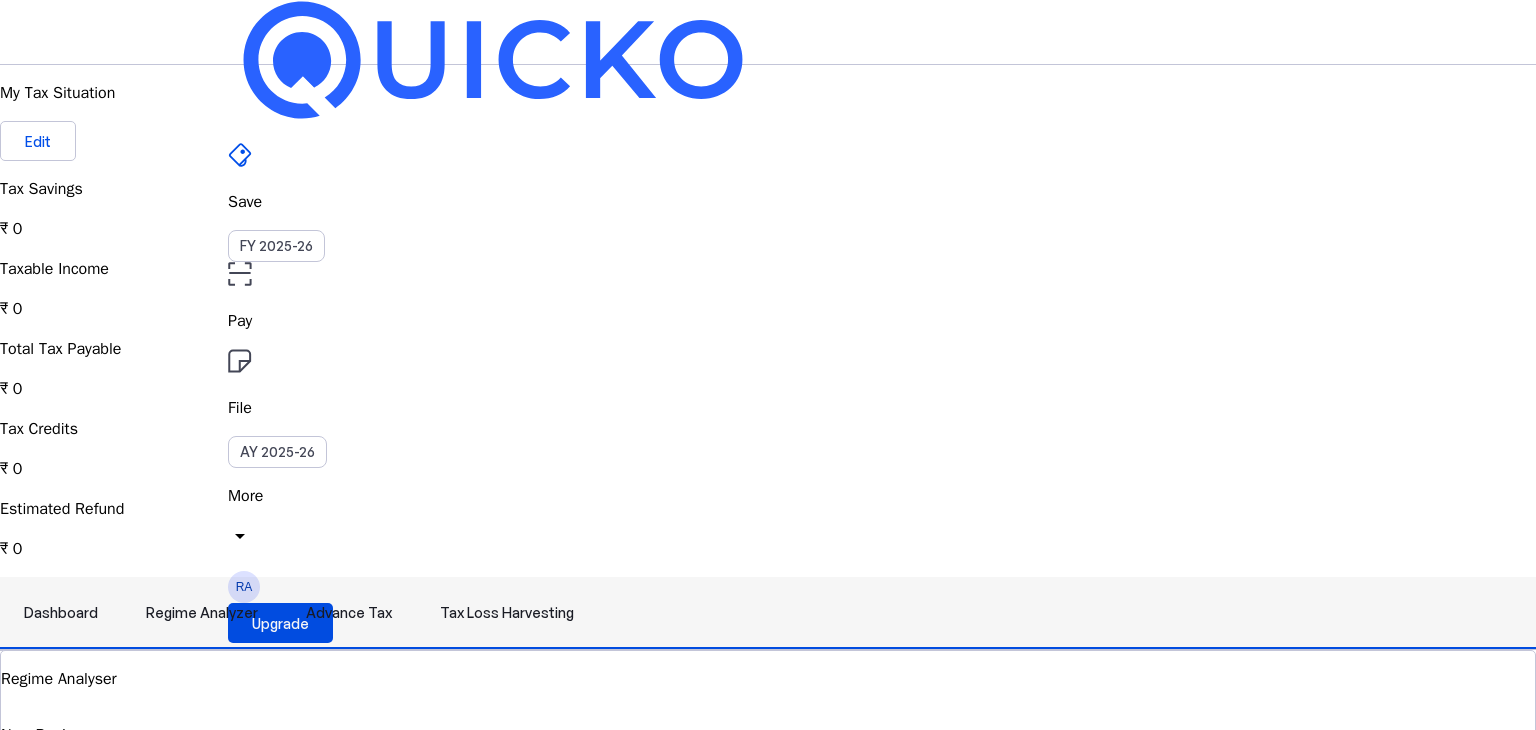scroll, scrollTop: 200, scrollLeft: 0, axis: vertical 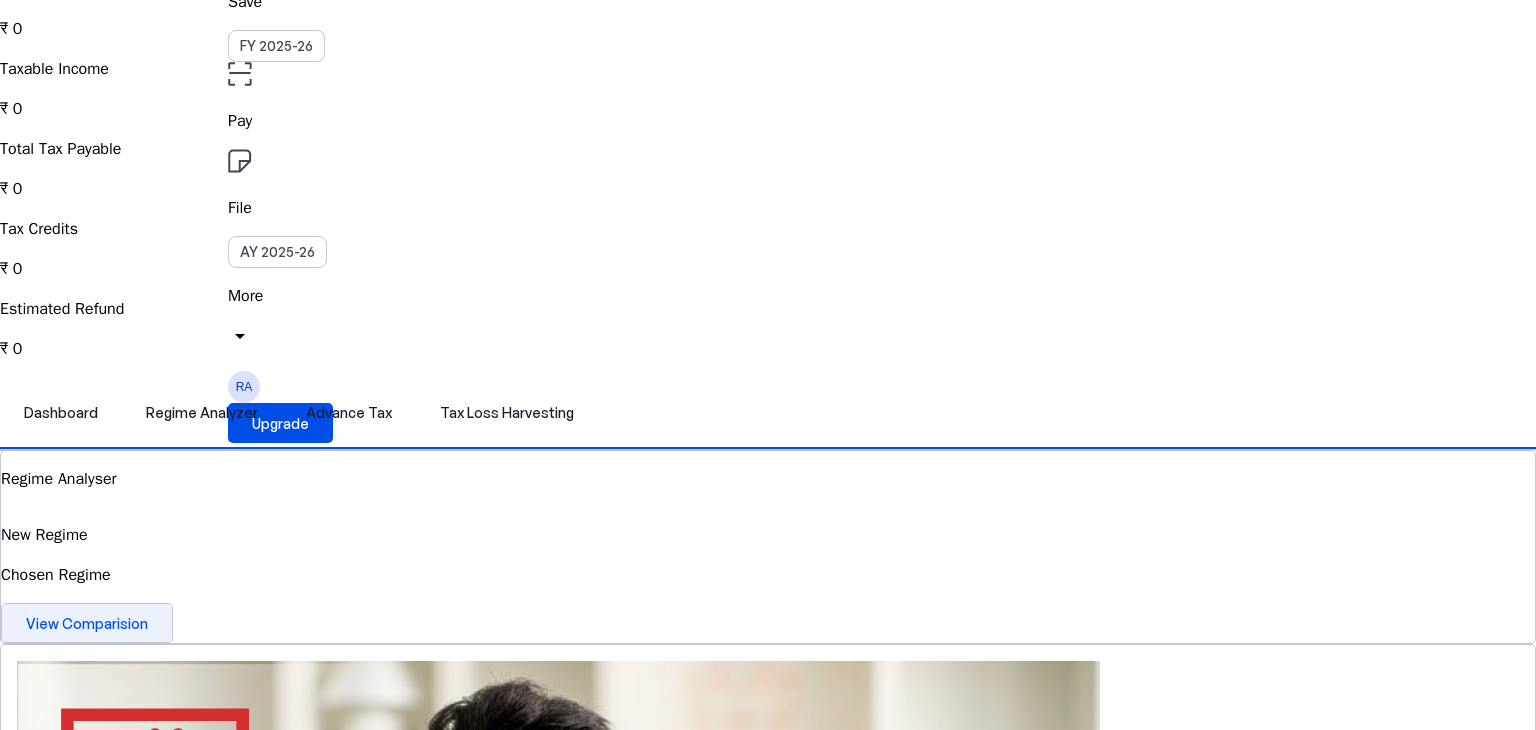 click on "View Comparision" at bounding box center (87, 623) 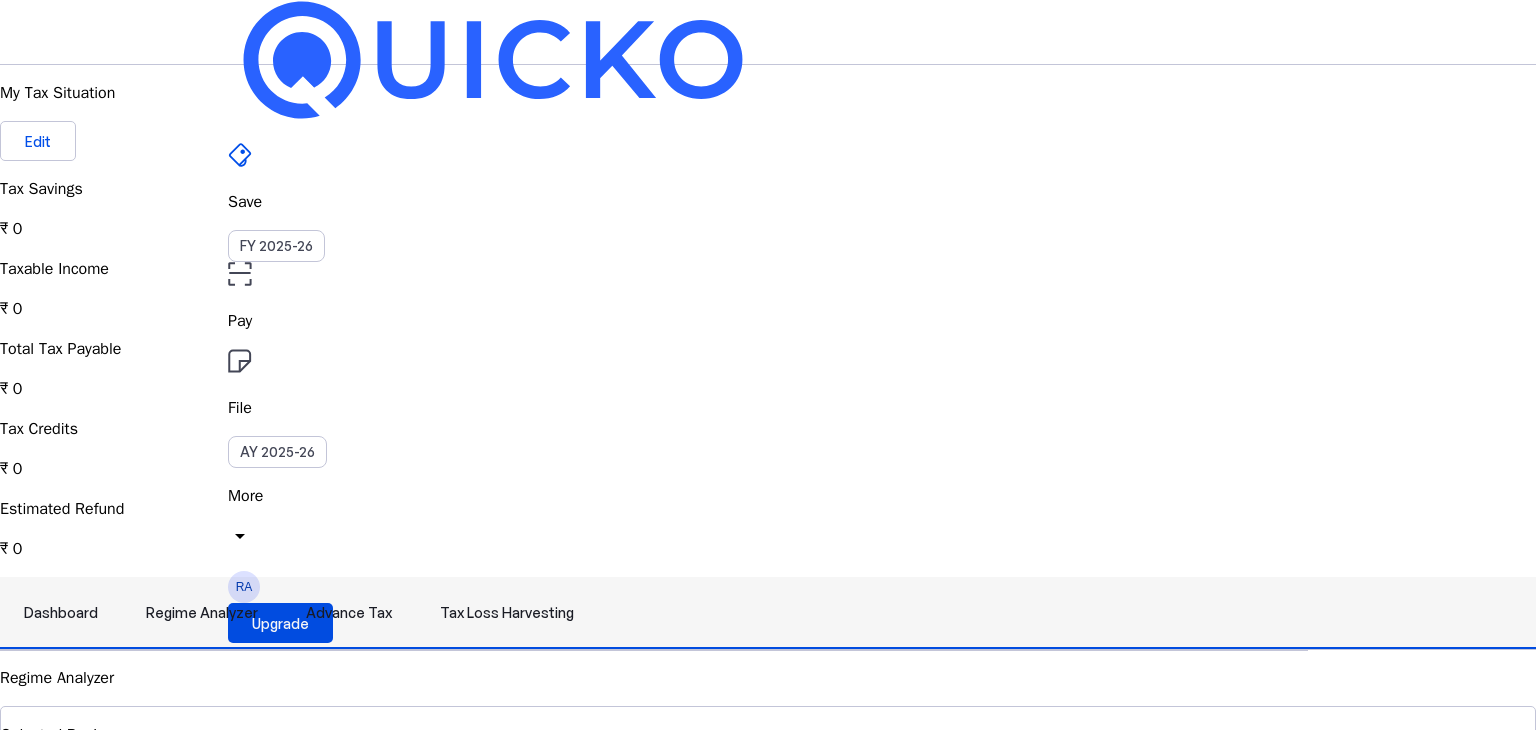 scroll, scrollTop: 200, scrollLeft: 0, axis: vertical 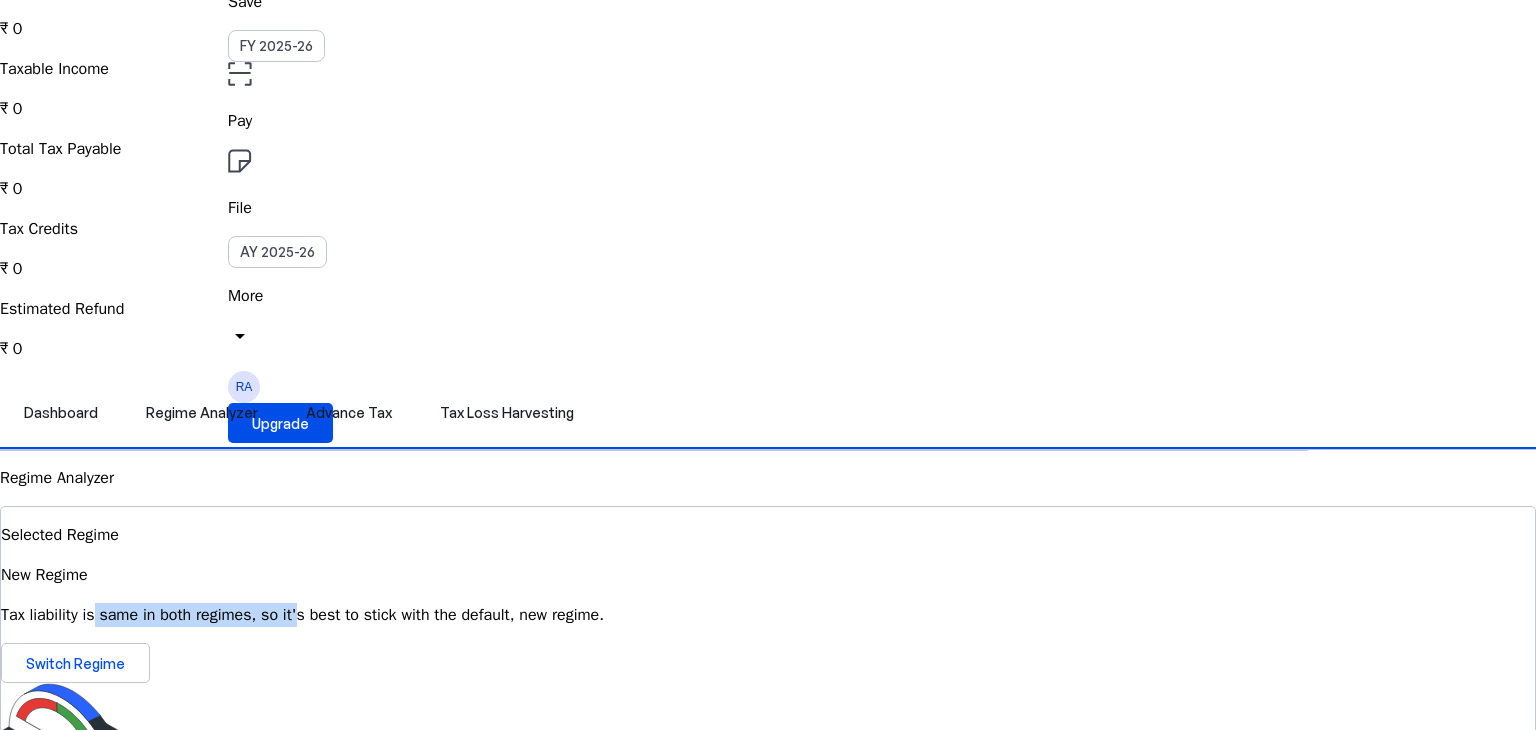 drag, startPoint x: 352, startPoint y: 424, endPoint x: 559, endPoint y: 423, distance: 207.00241 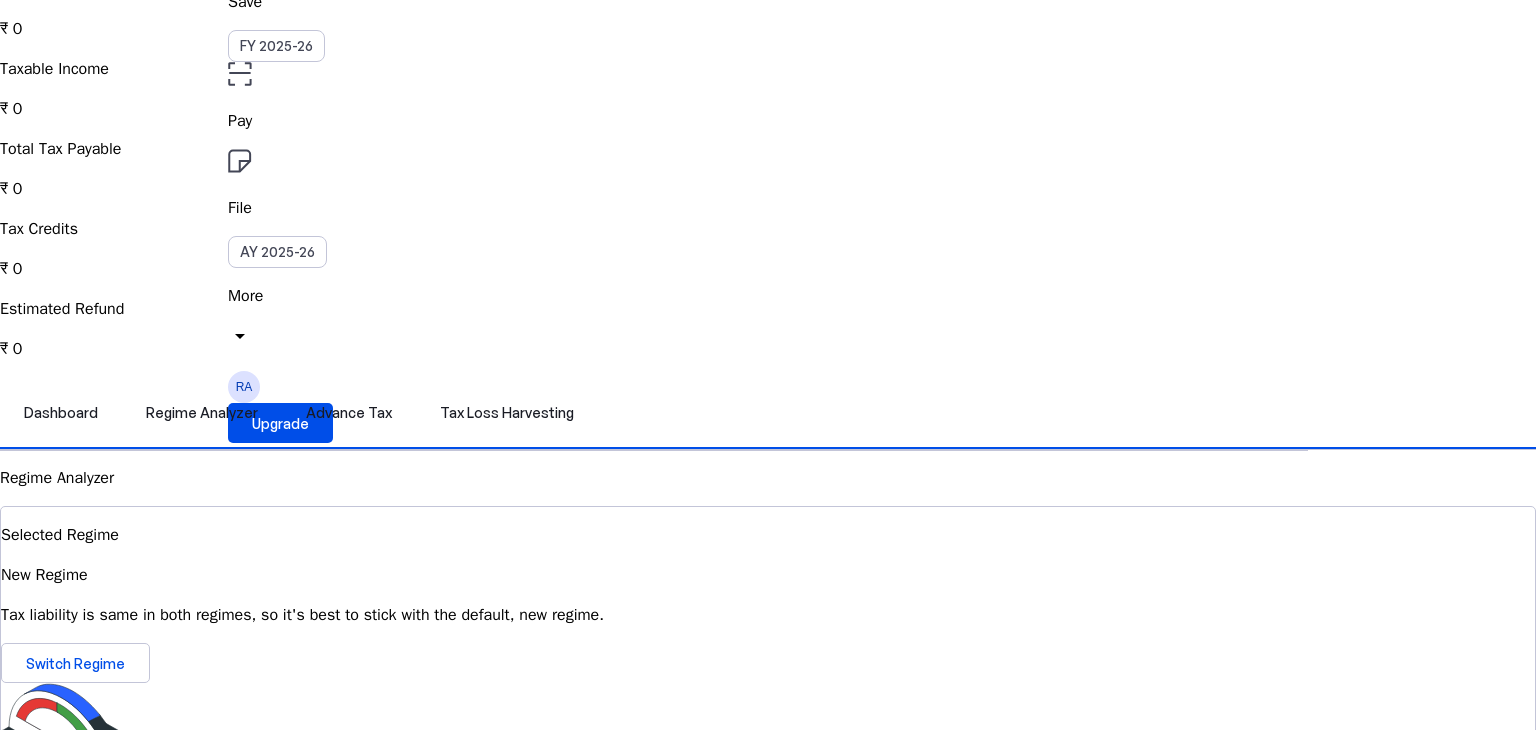 click on "Tax liability is same in both regimes, so it's best to stick with the default, new regime." at bounding box center [768, 615] 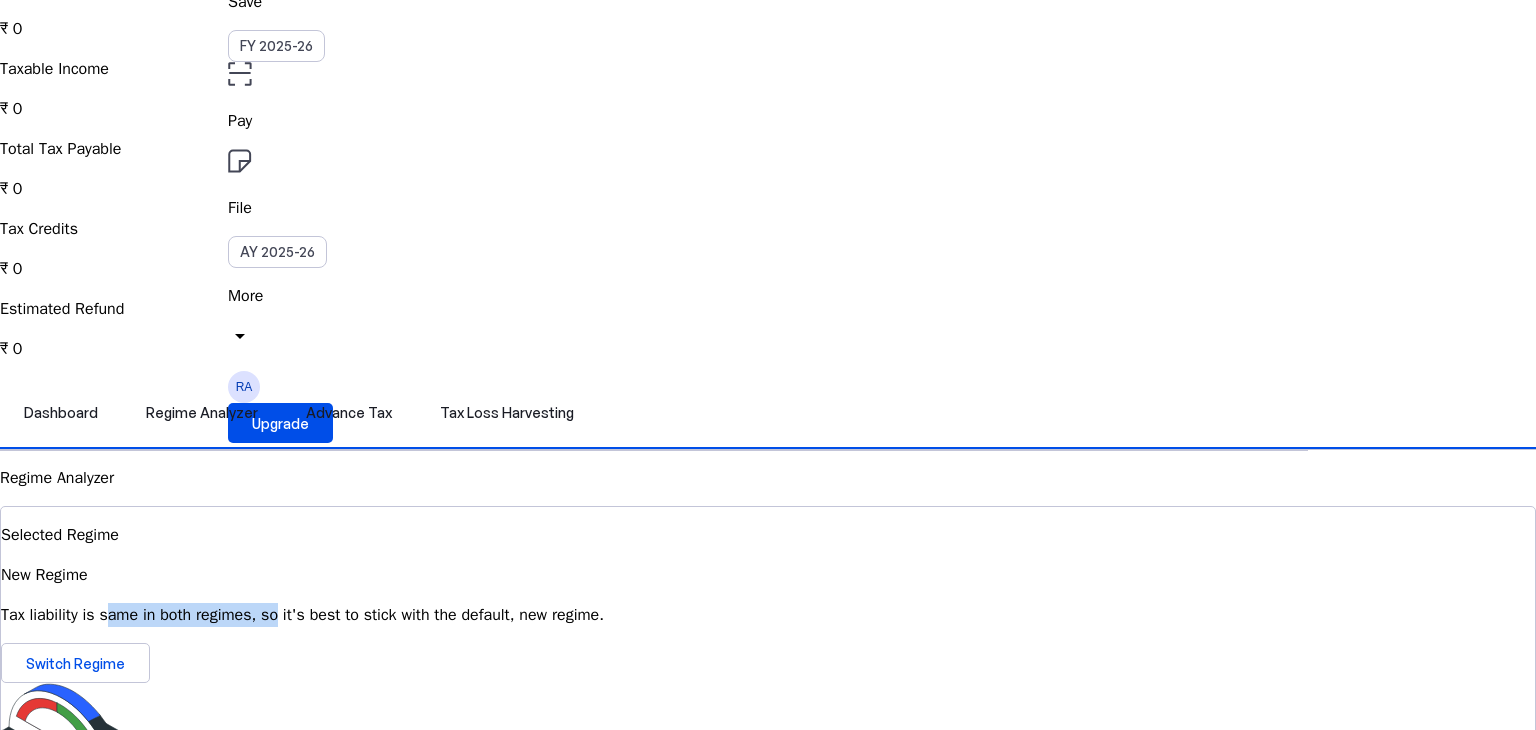drag, startPoint x: 363, startPoint y: 423, endPoint x: 540, endPoint y: 421, distance: 177.01129 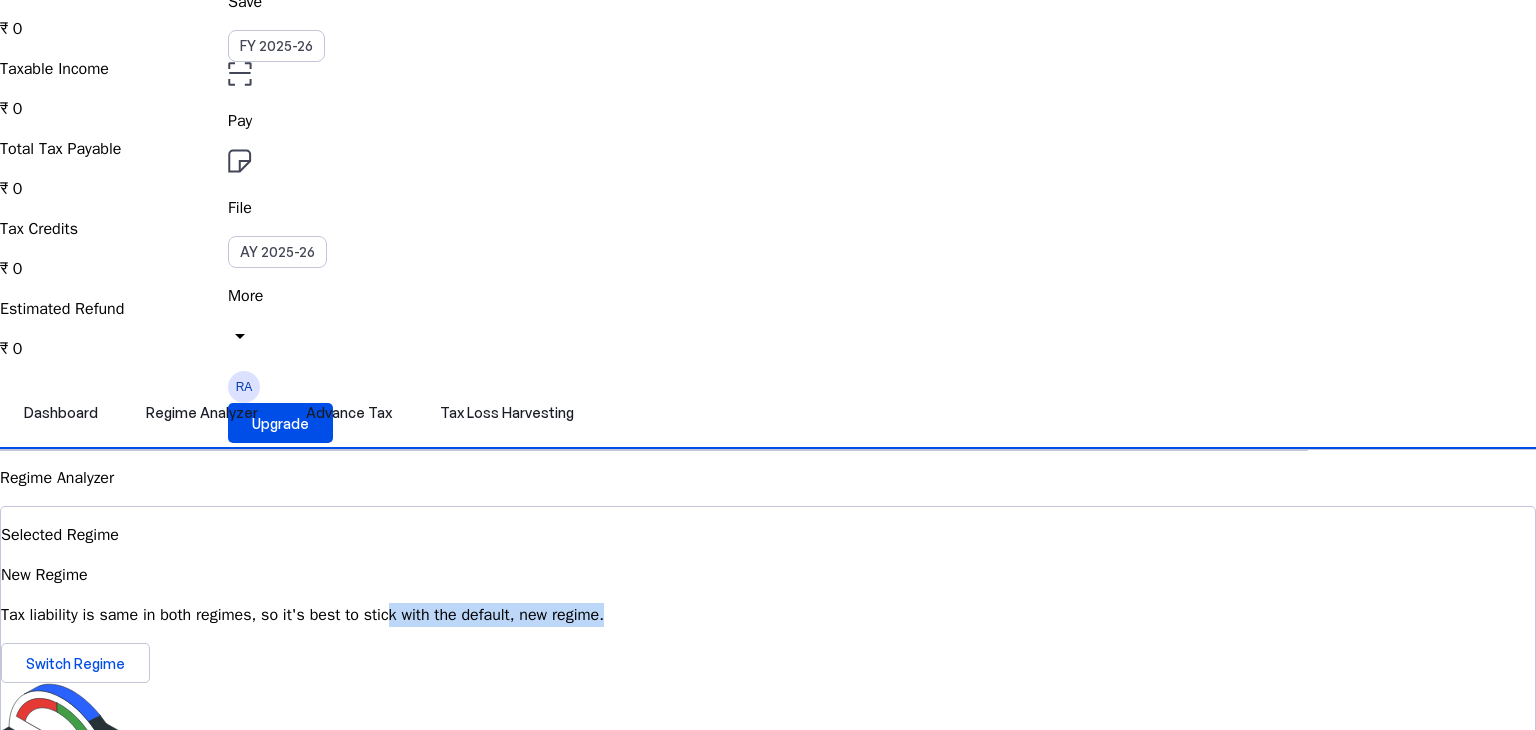 drag, startPoint x: 333, startPoint y: 440, endPoint x: 568, endPoint y: 437, distance: 235.01915 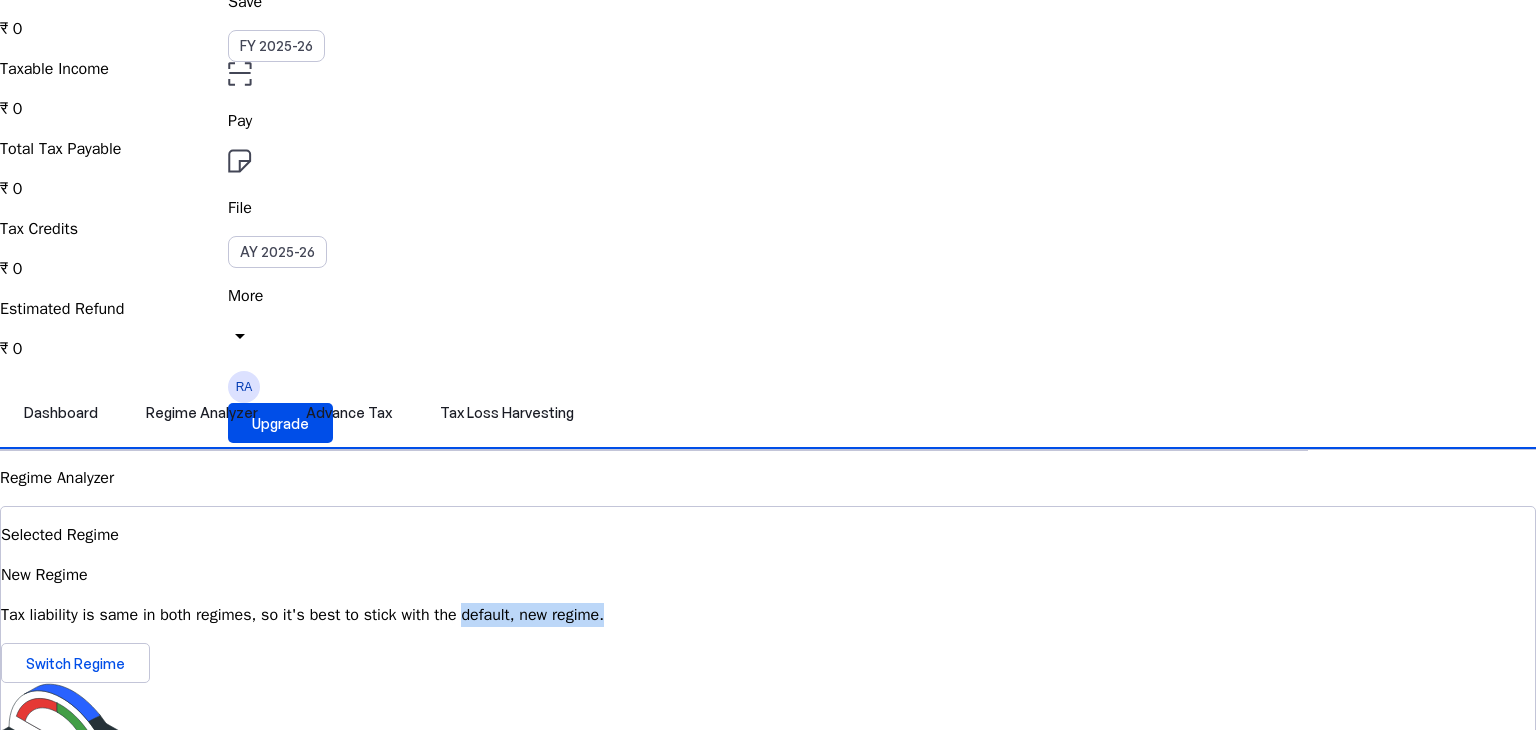 drag, startPoint x: 568, startPoint y: 437, endPoint x: 415, endPoint y: 436, distance: 153.00327 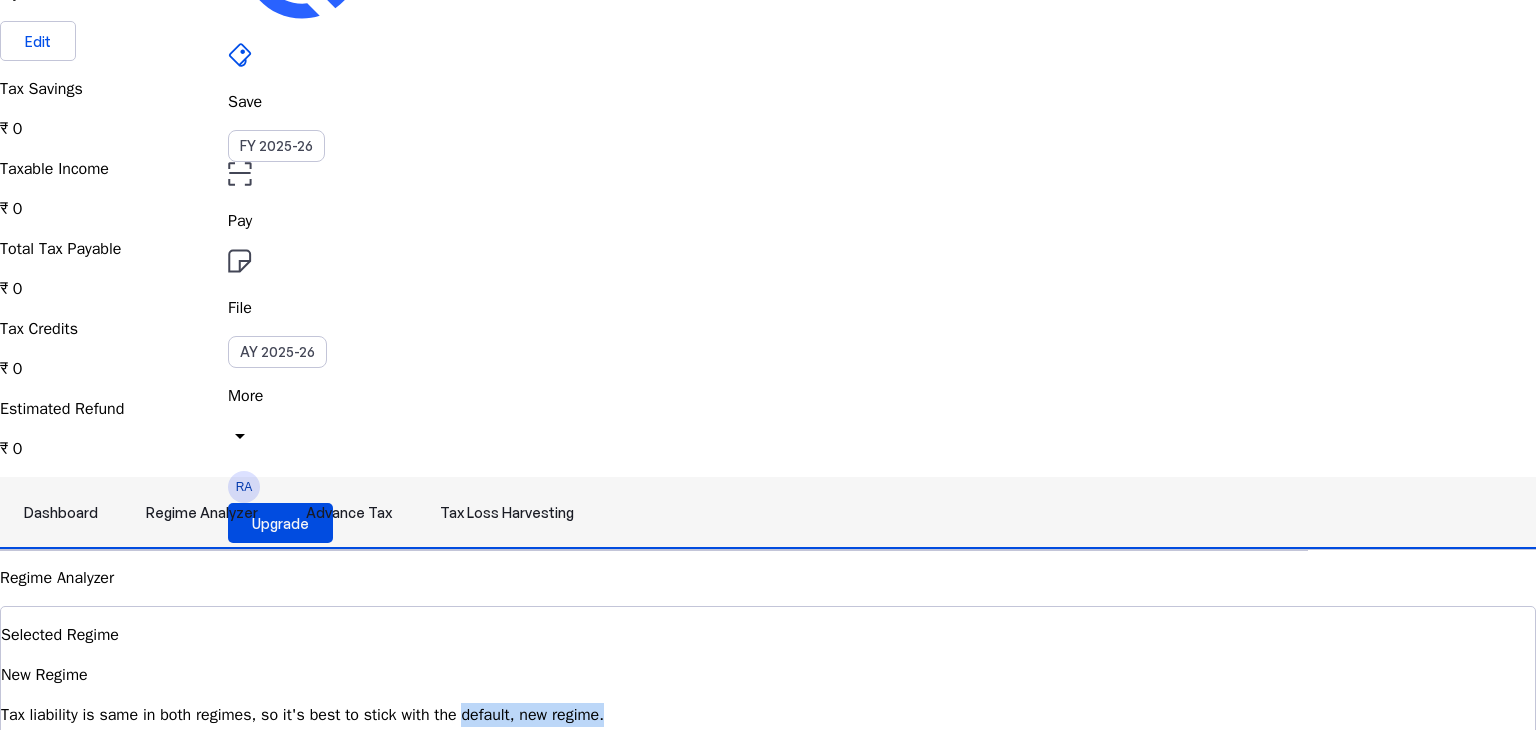 scroll, scrollTop: 0, scrollLeft: 0, axis: both 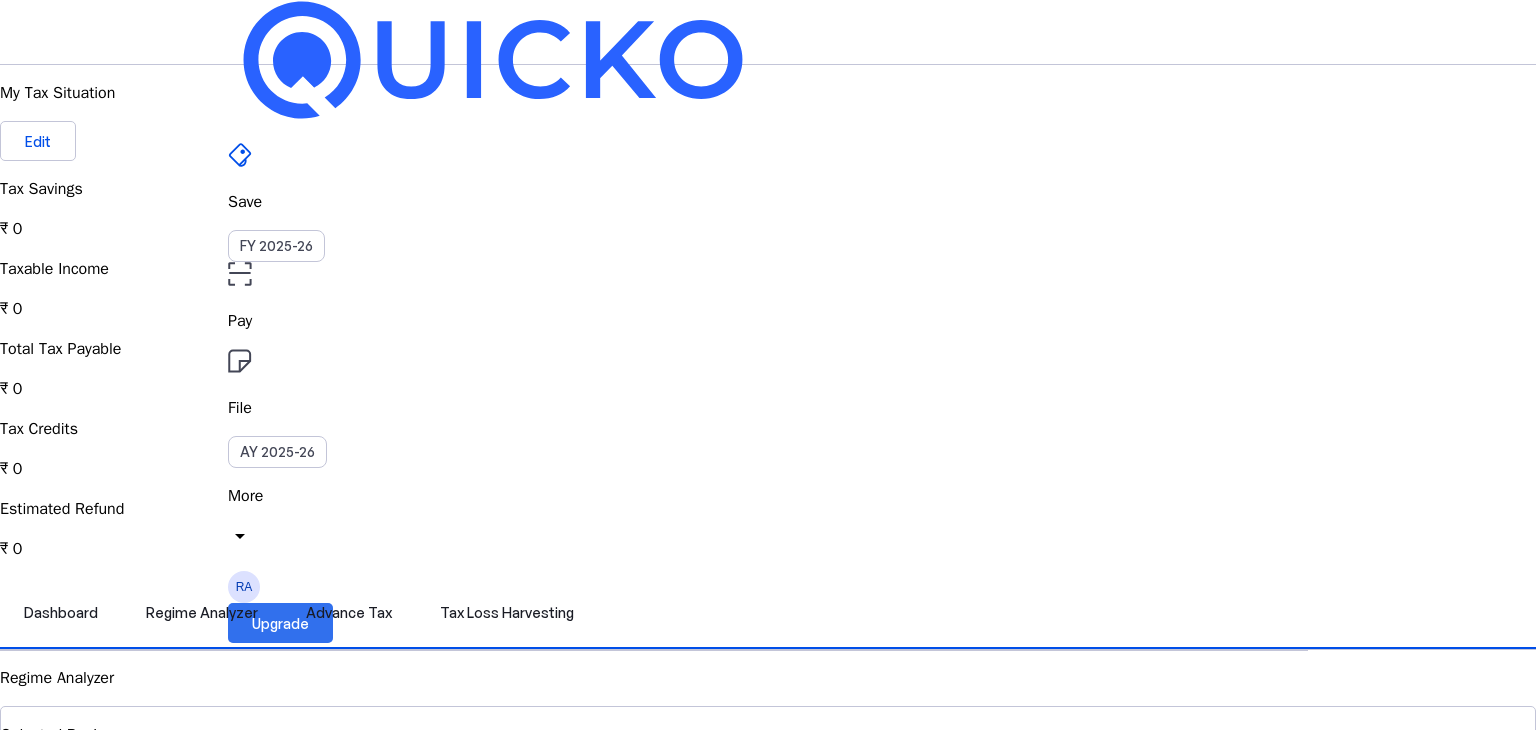 click on "Upgrade" at bounding box center (280, 623) 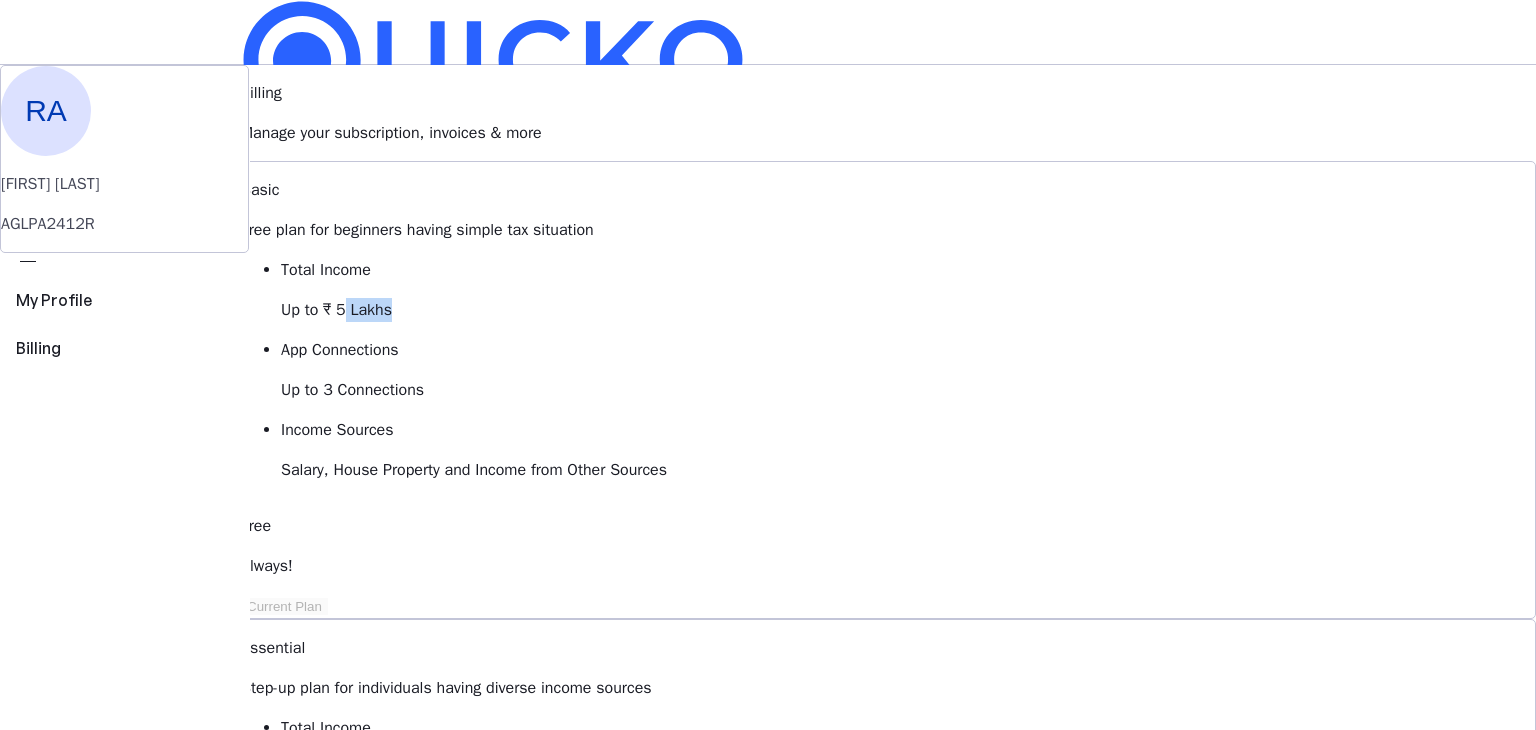 drag, startPoint x: 582, startPoint y: 344, endPoint x: 668, endPoint y: 344, distance: 86 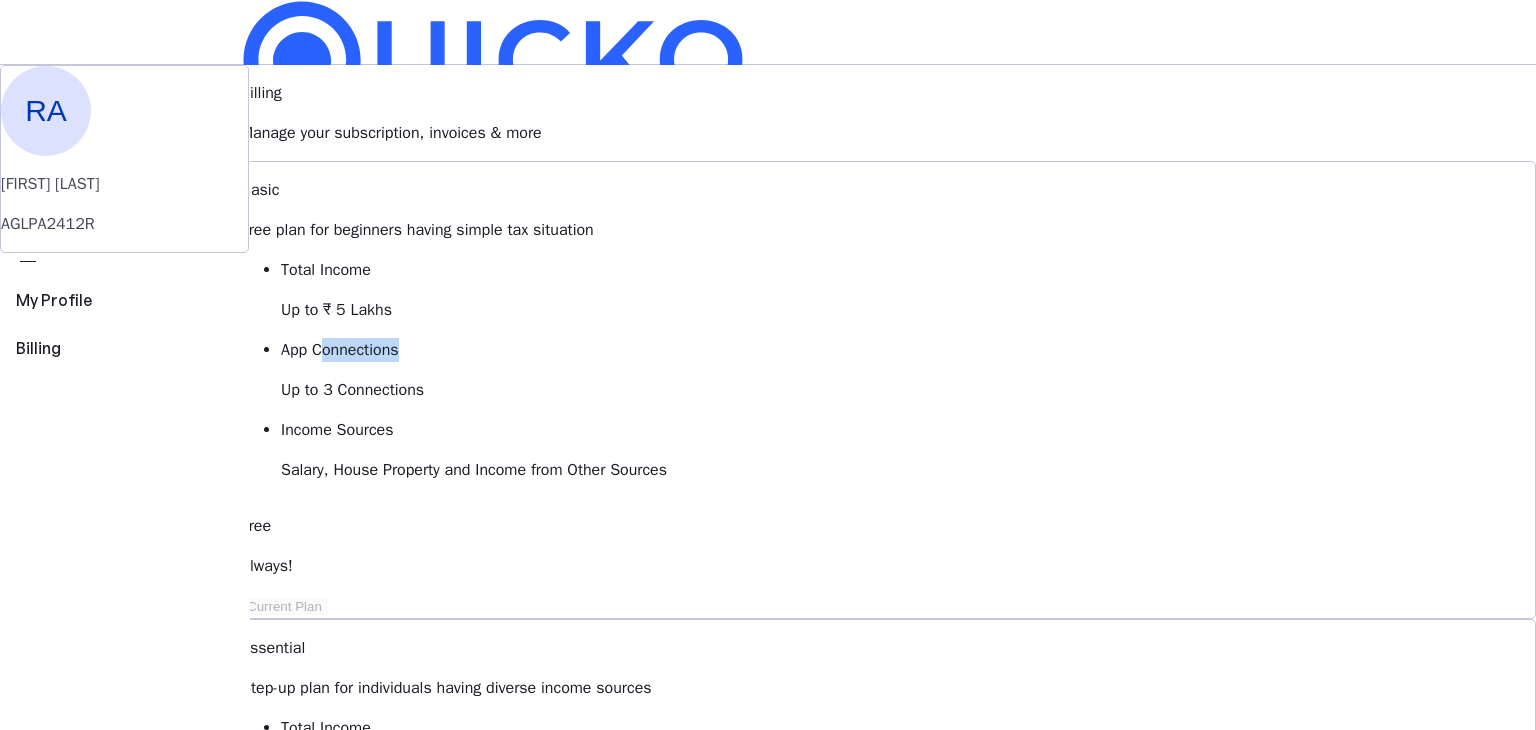 drag, startPoint x: 563, startPoint y: 377, endPoint x: 664, endPoint y: 377, distance: 101 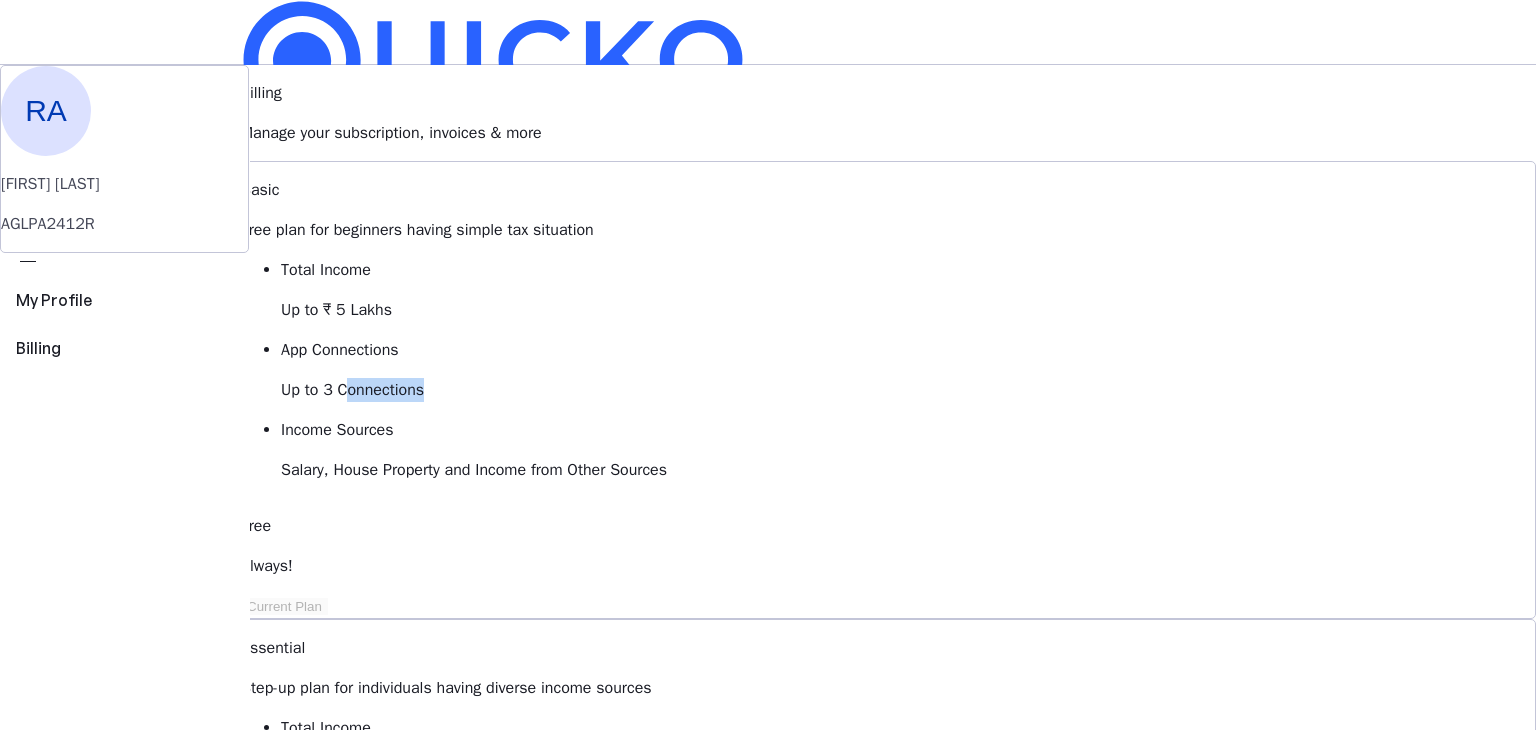 drag, startPoint x: 583, startPoint y: 396, endPoint x: 697, endPoint y: 403, distance: 114.21471 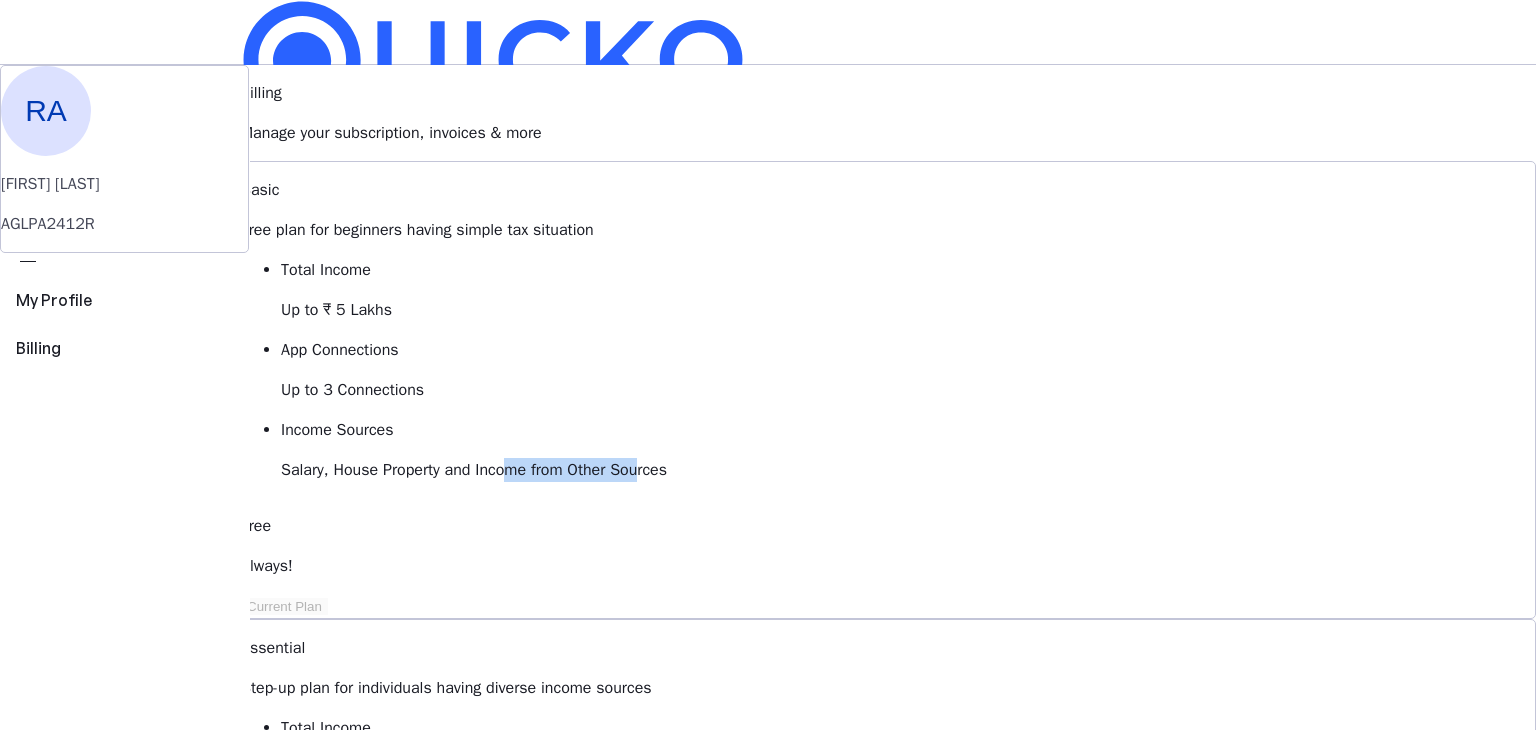 drag, startPoint x: 545, startPoint y: 465, endPoint x: 692, endPoint y: 465, distance: 147 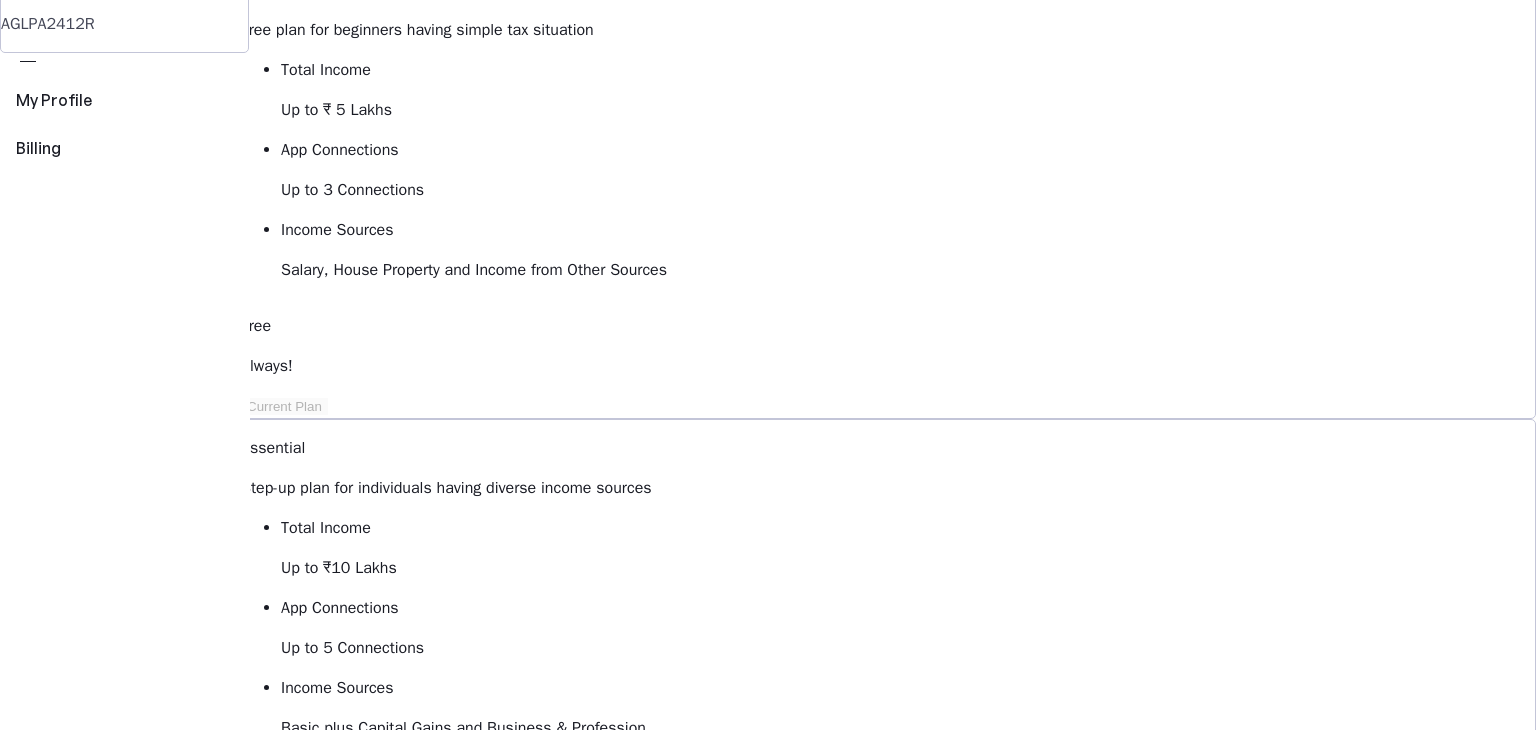scroll, scrollTop: 0, scrollLeft: 0, axis: both 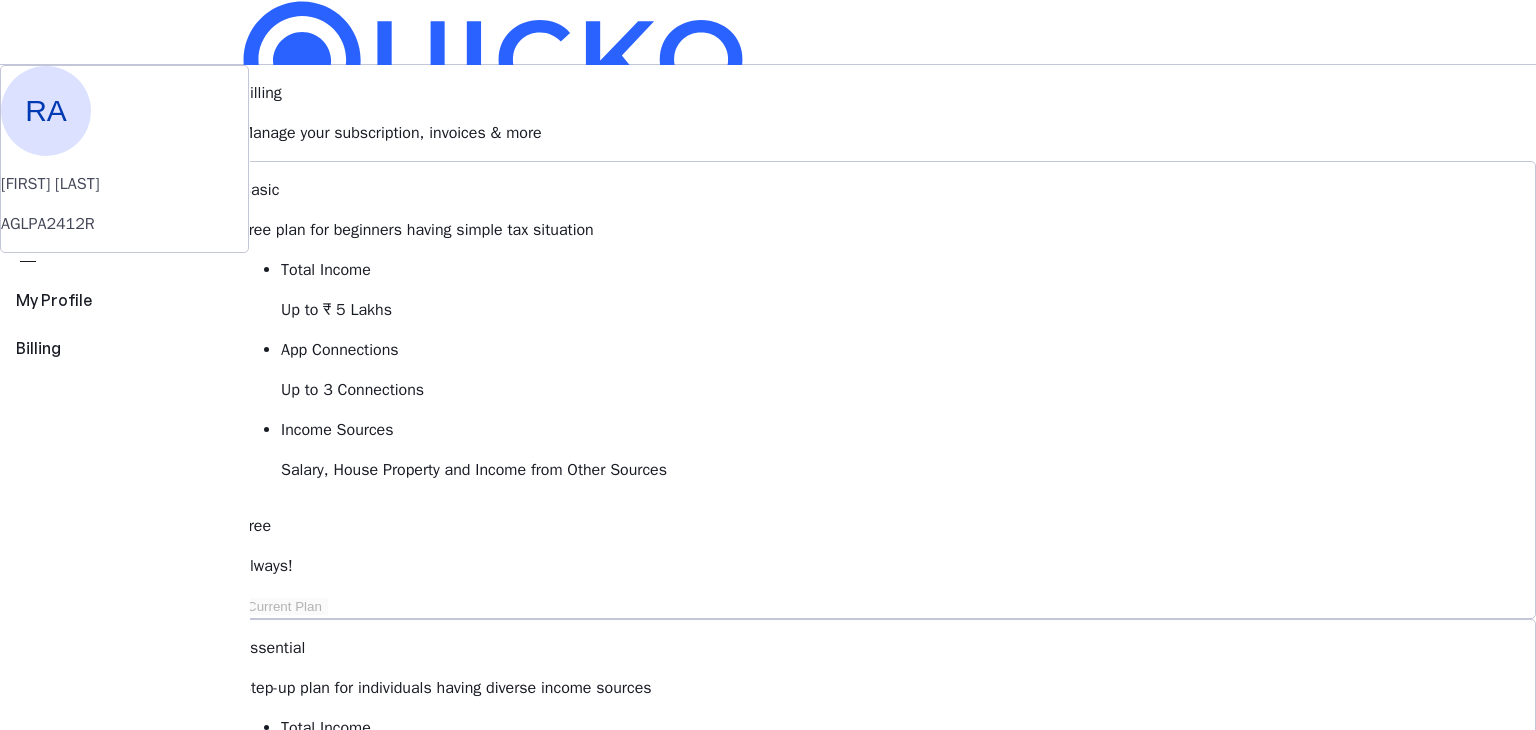 drag, startPoint x: 830, startPoint y: 338, endPoint x: 956, endPoint y: 338, distance: 126 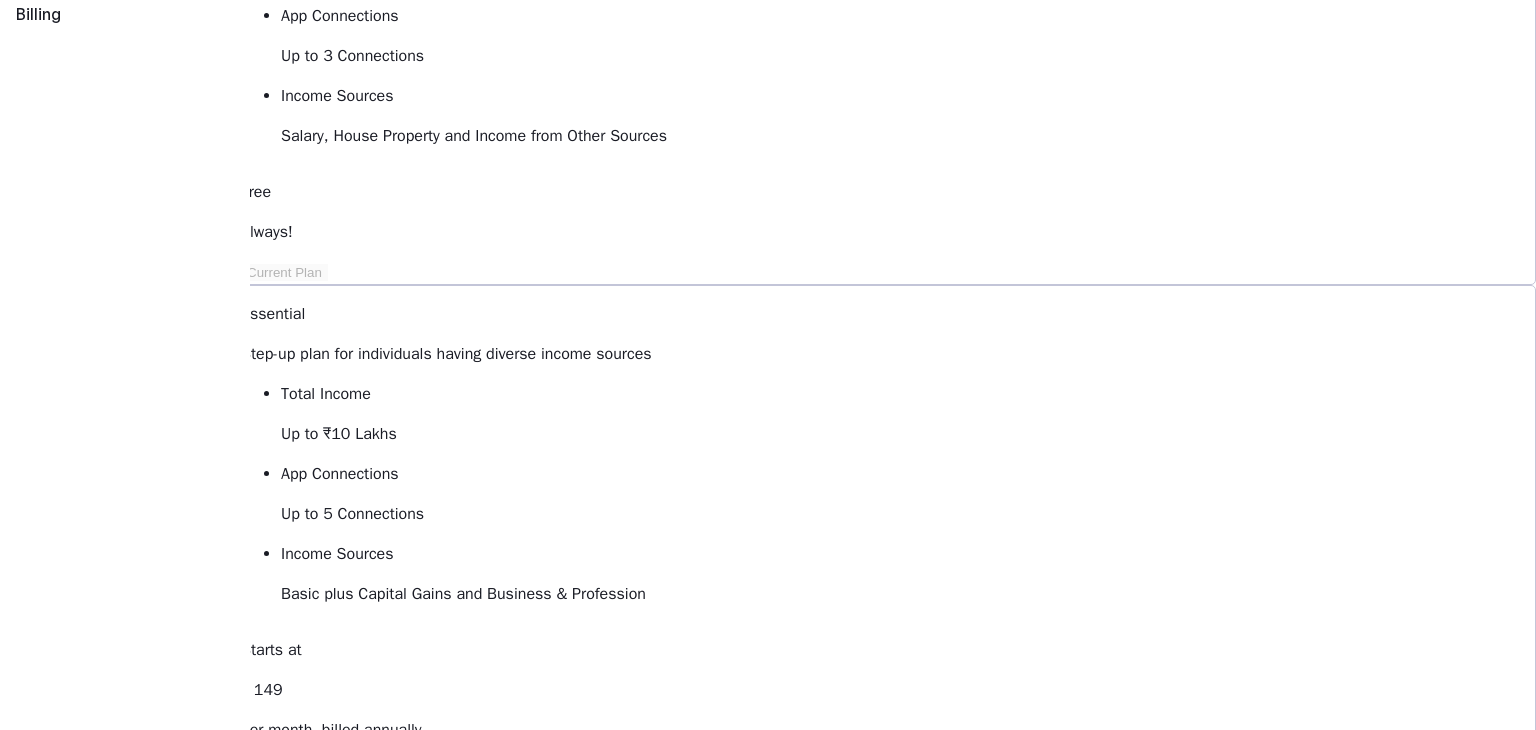 scroll, scrollTop: 634, scrollLeft: 0, axis: vertical 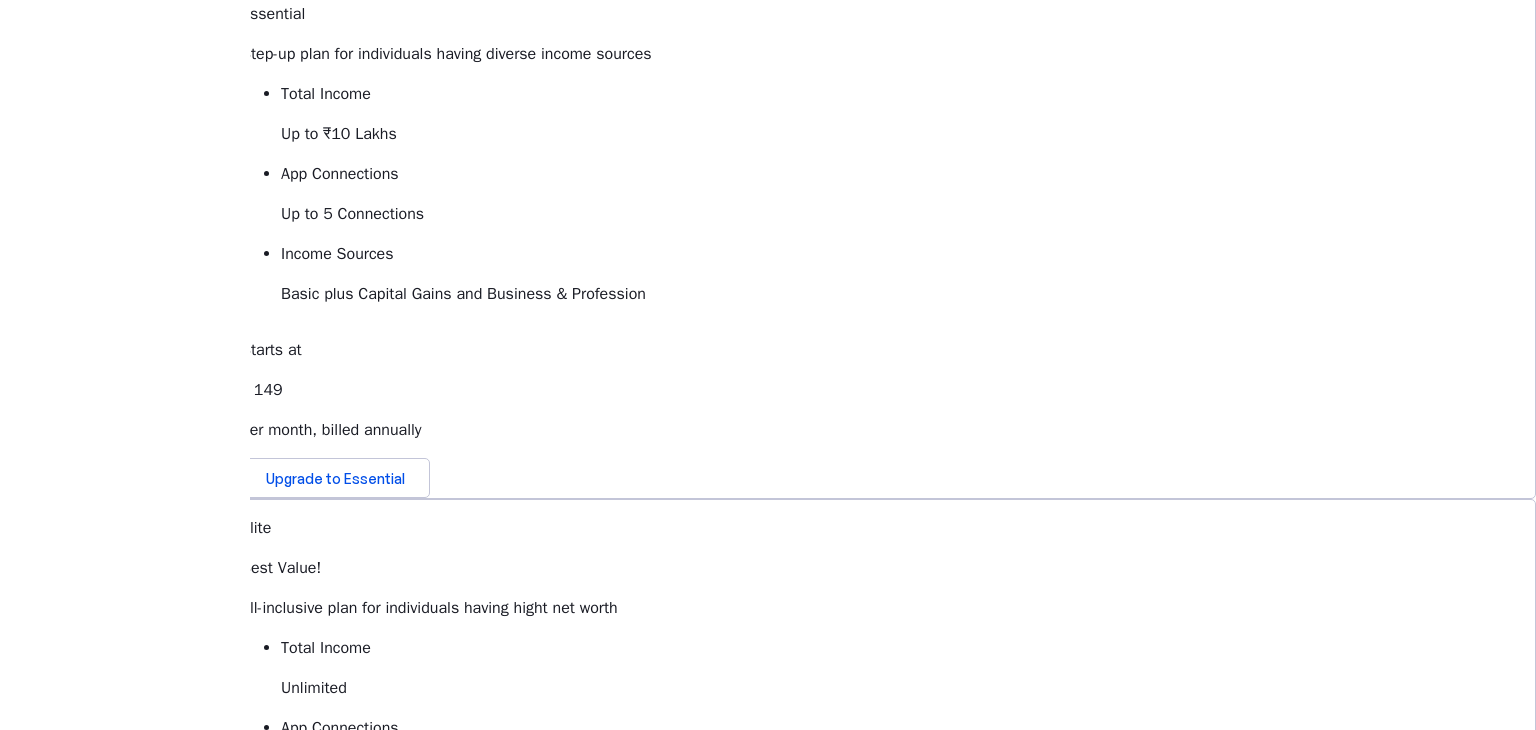 click on "What is the validity of the plan?  expand_more" at bounding box center (888, 1331) 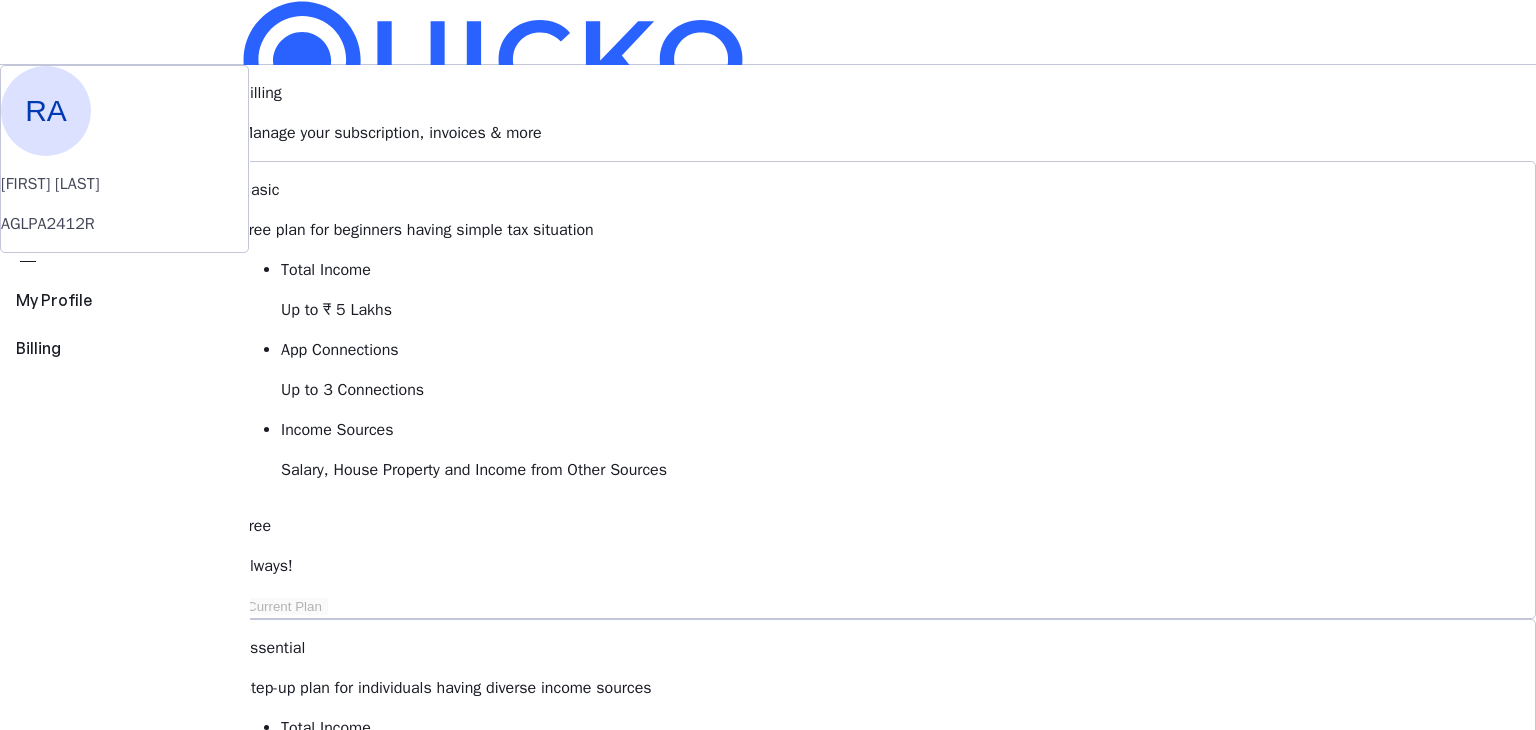 click at bounding box center (240, 274) 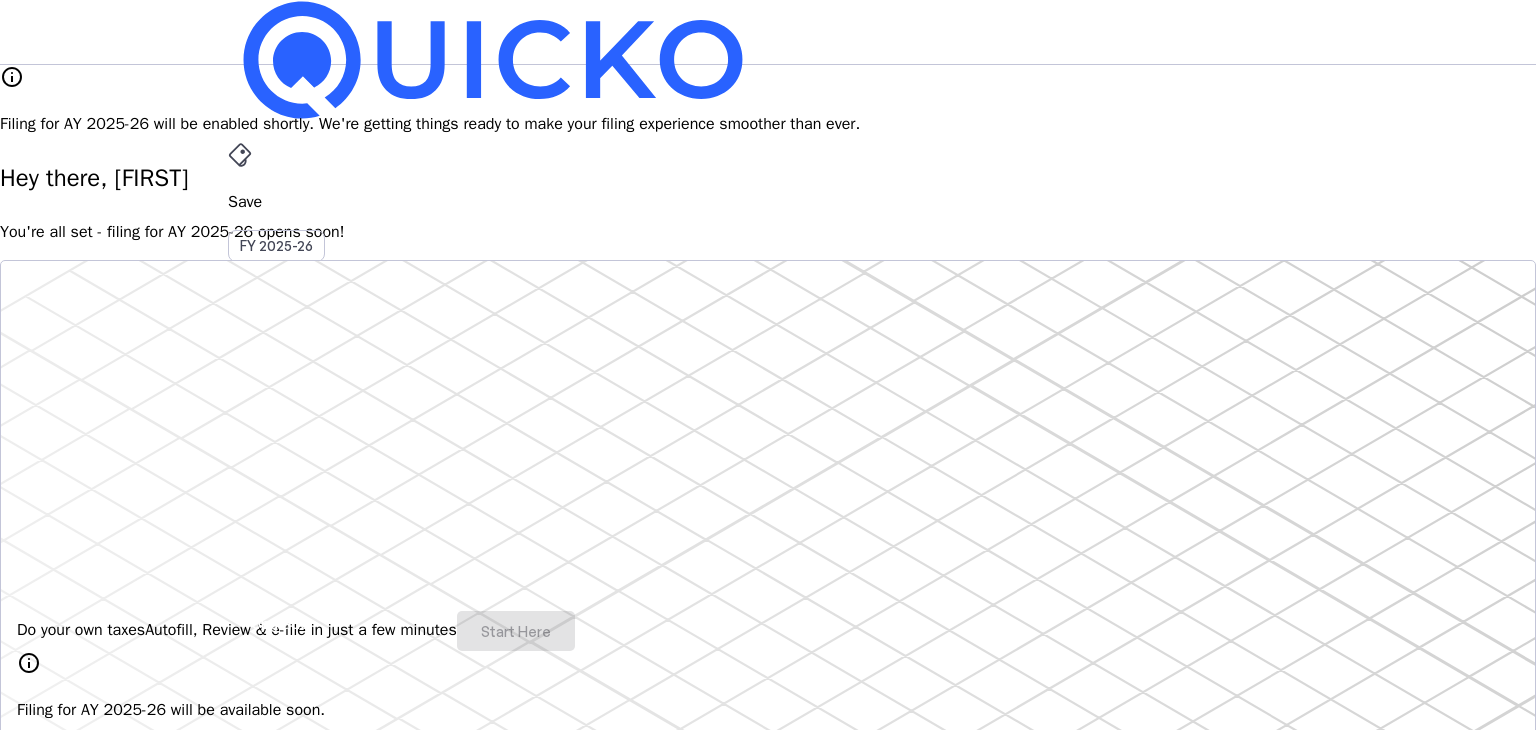 scroll, scrollTop: 200, scrollLeft: 0, axis: vertical 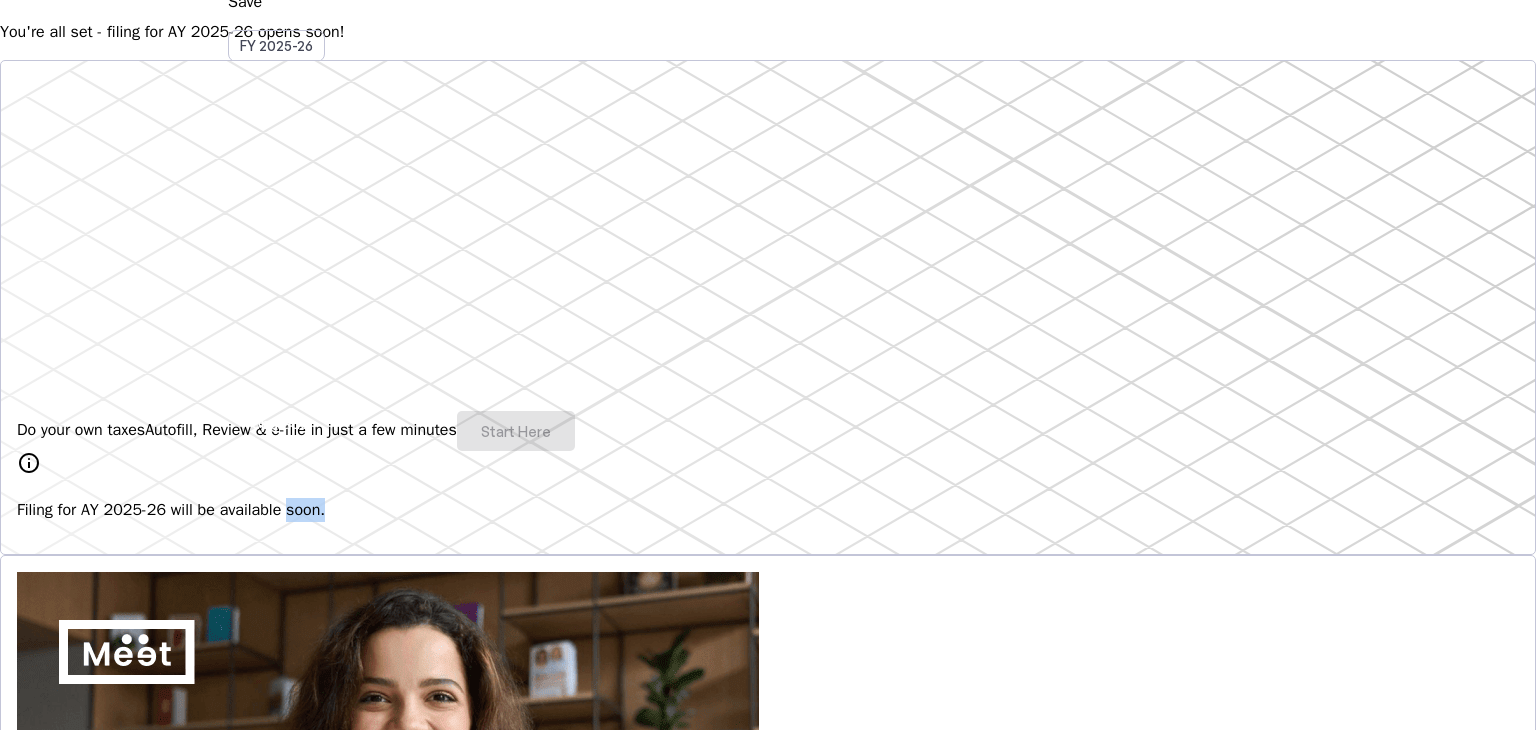 drag, startPoint x: 479, startPoint y: 525, endPoint x: 570, endPoint y: 509, distance: 92.39589 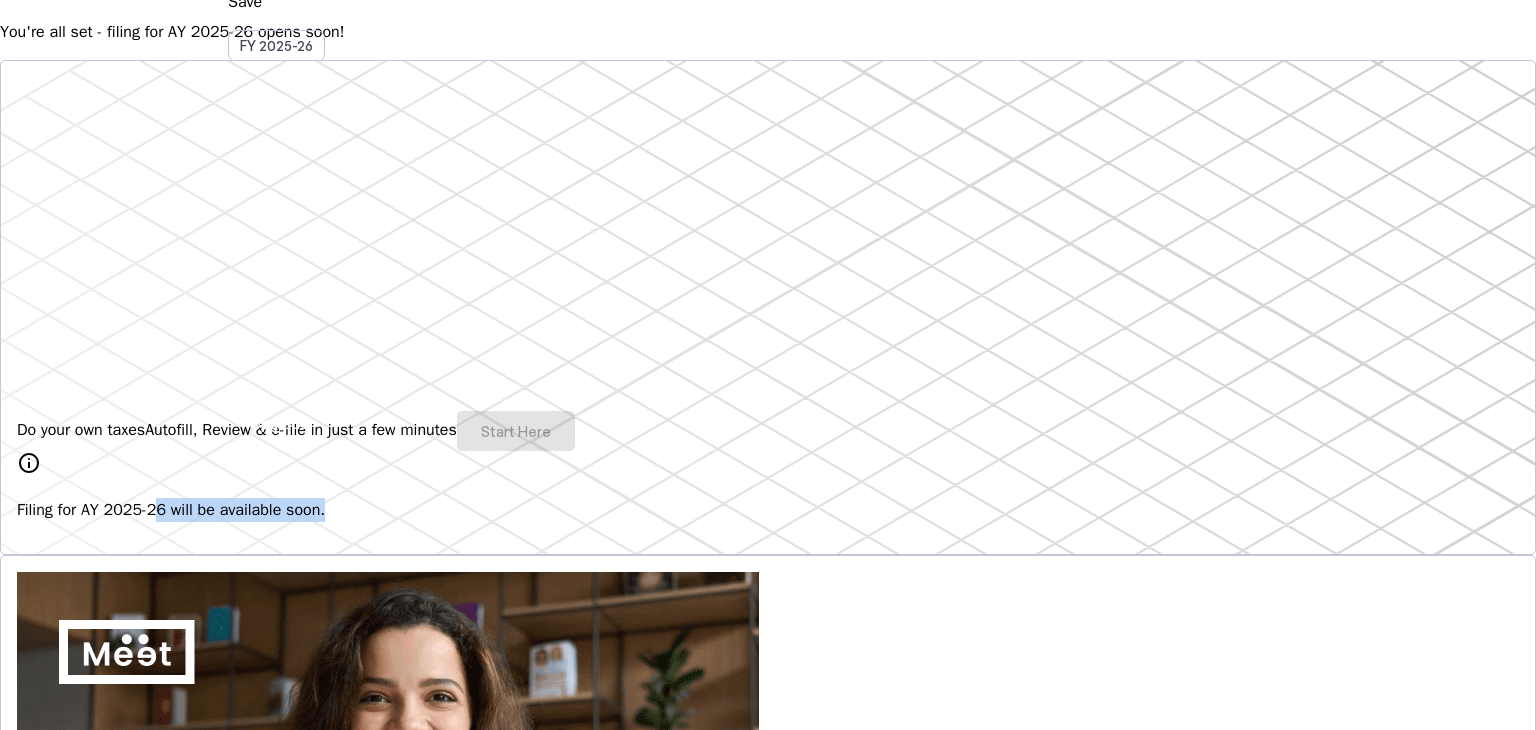 drag, startPoint x: 376, startPoint y: 512, endPoint x: 532, endPoint y: 509, distance: 156.02884 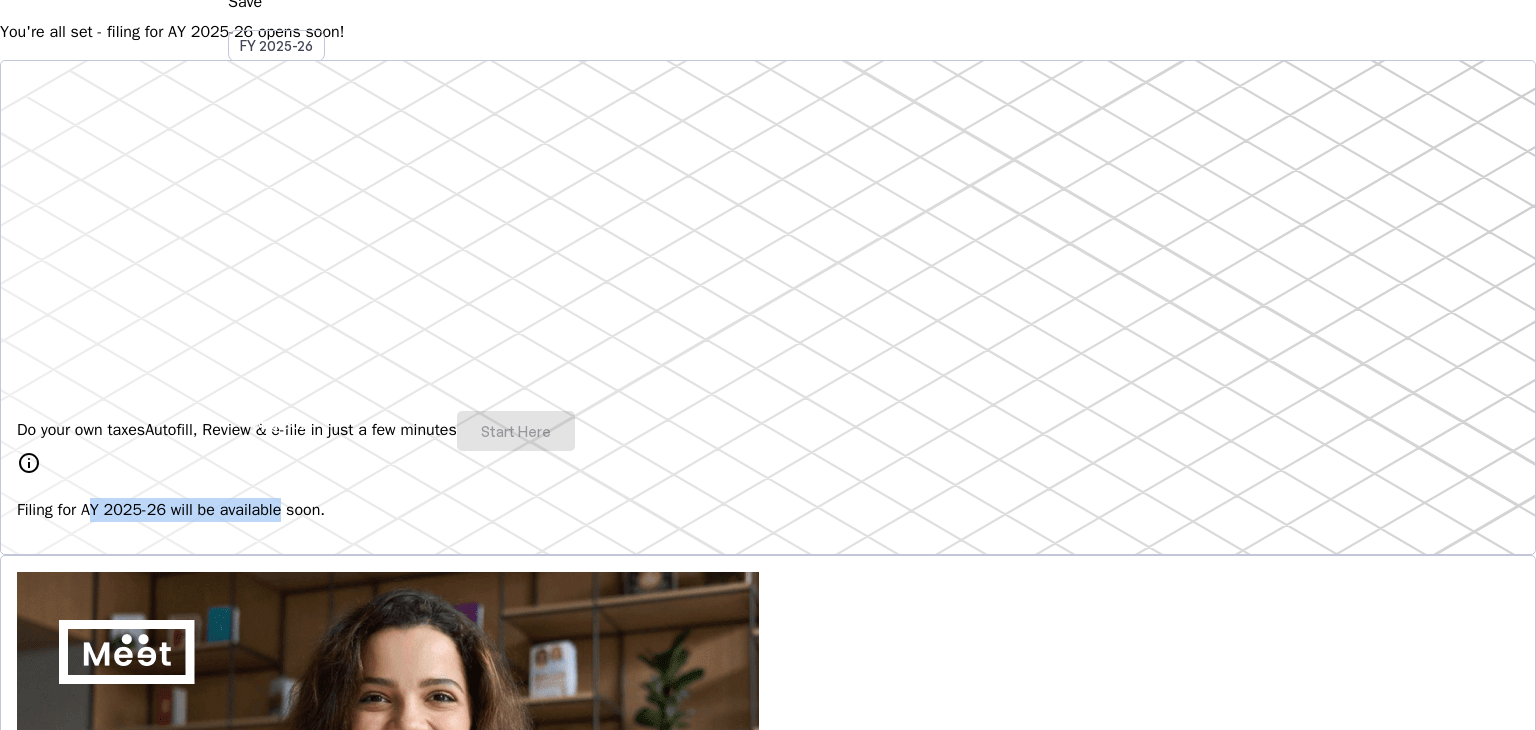 drag, startPoint x: 335, startPoint y: 525, endPoint x: 473, endPoint y: 505, distance: 139.44174 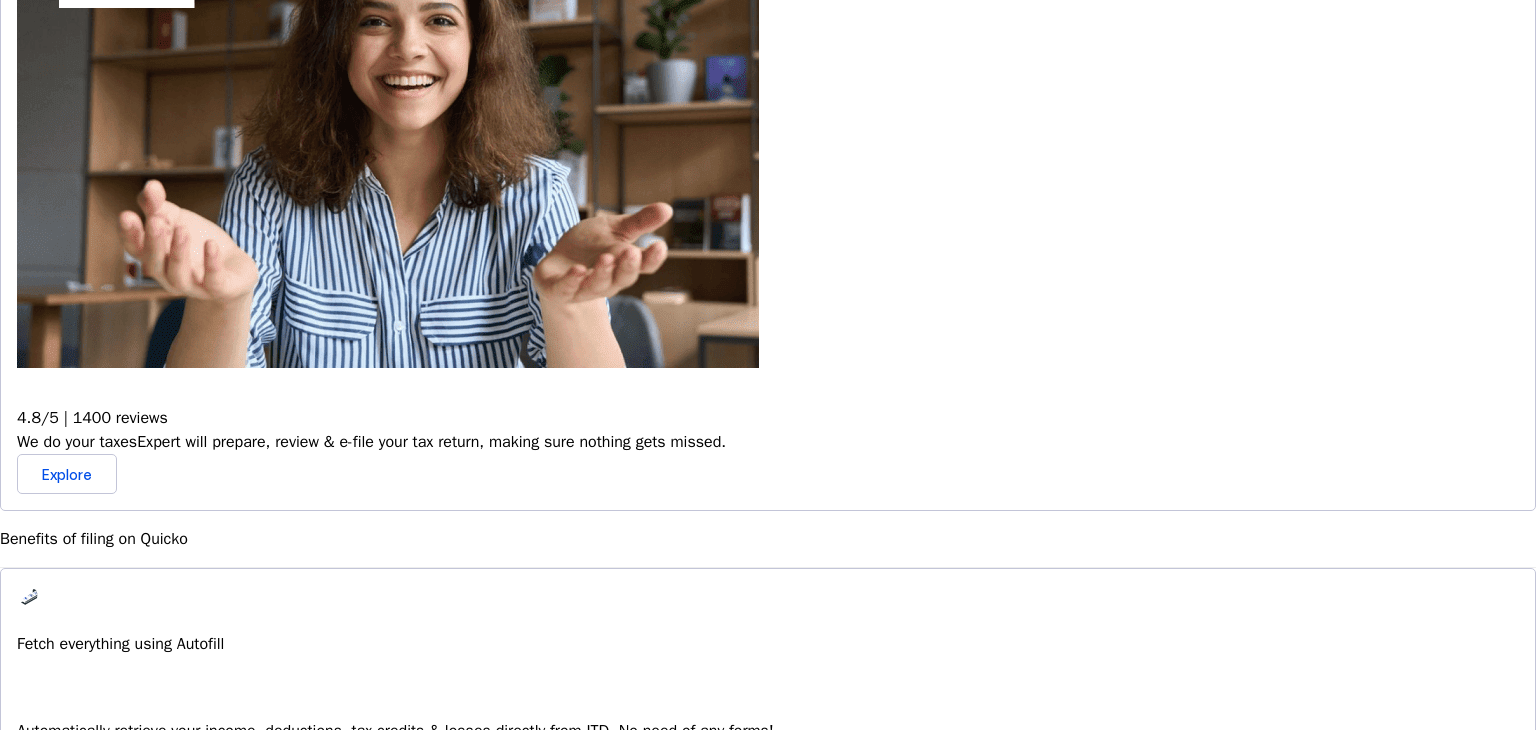 scroll, scrollTop: 0, scrollLeft: 0, axis: both 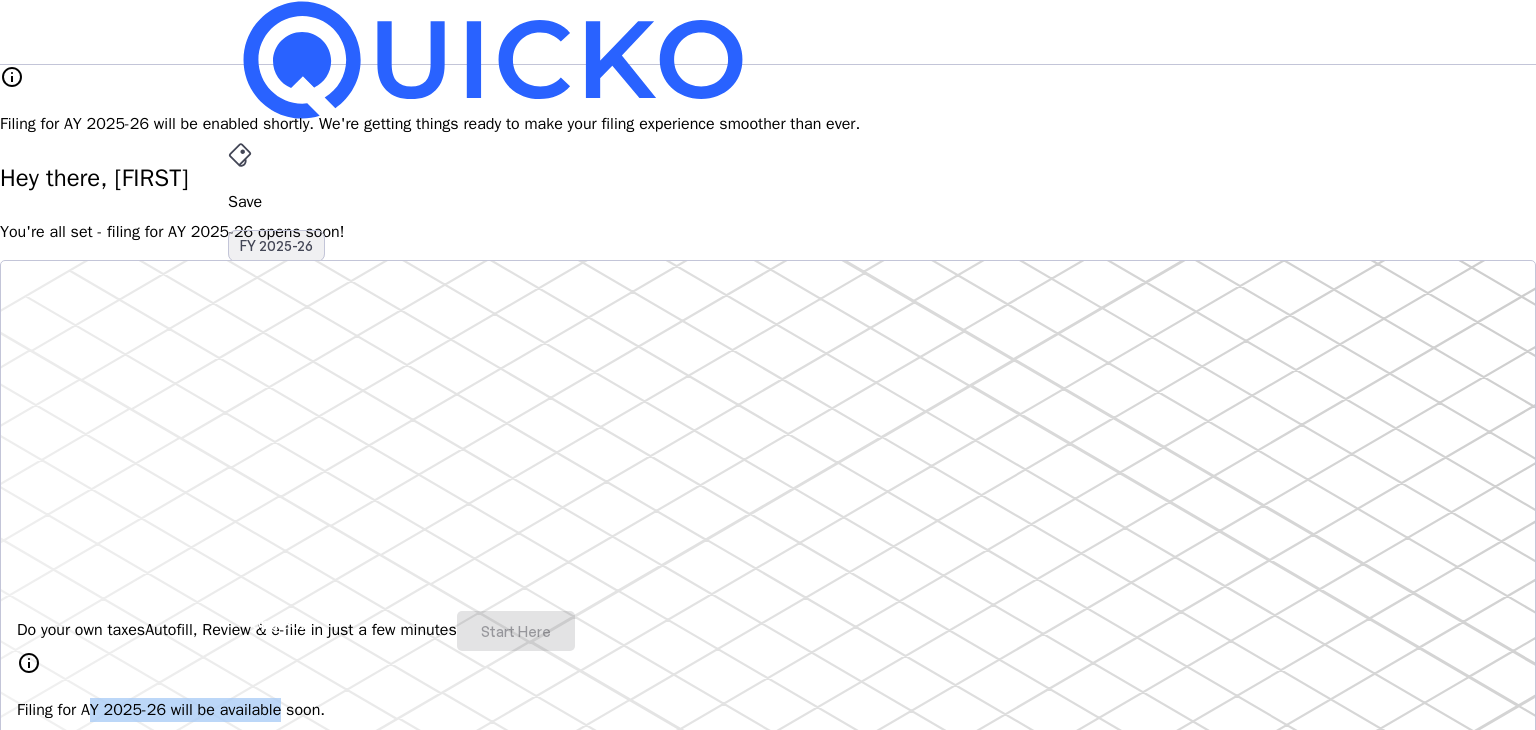 click on "FY 2025-26" at bounding box center (276, 246) 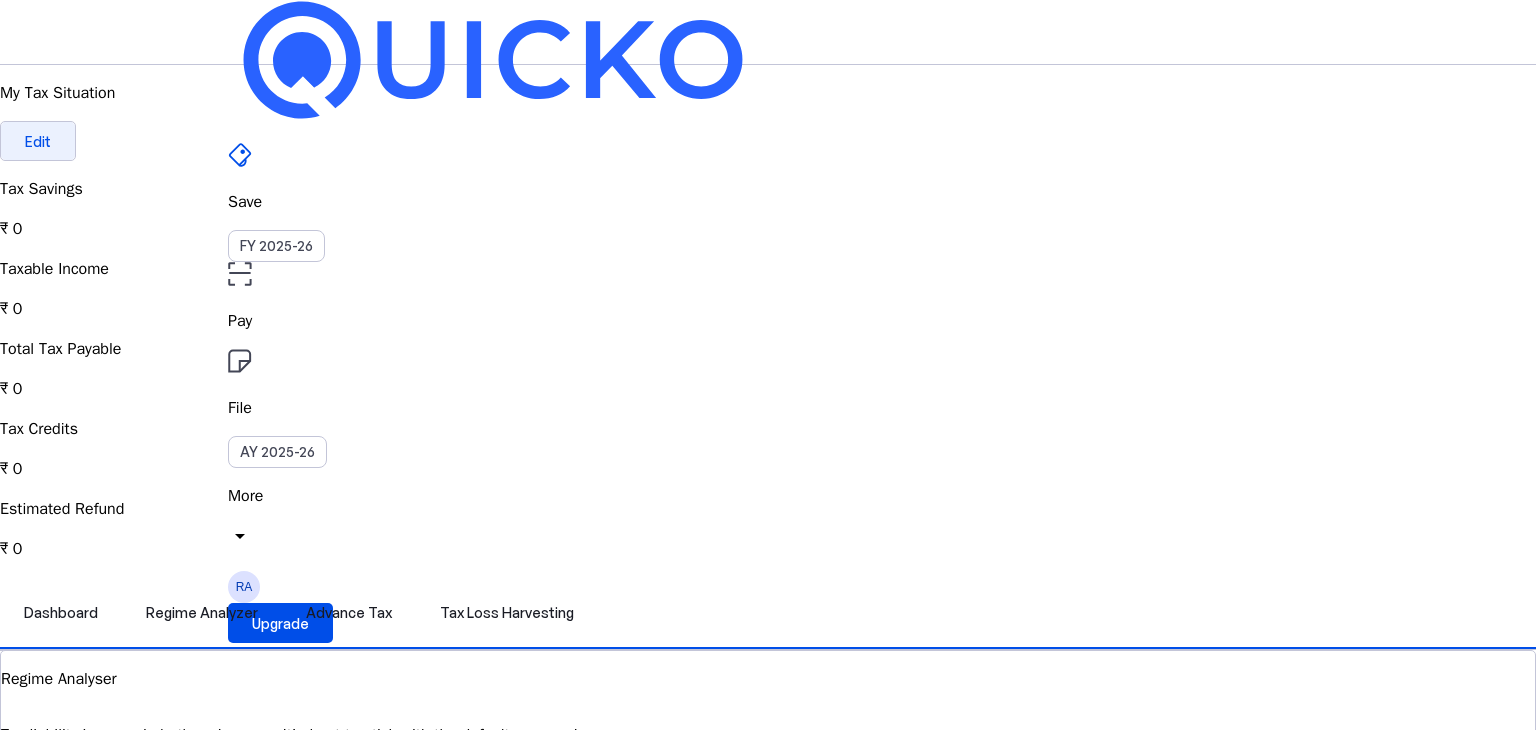 click on "Edit" at bounding box center (38, 141) 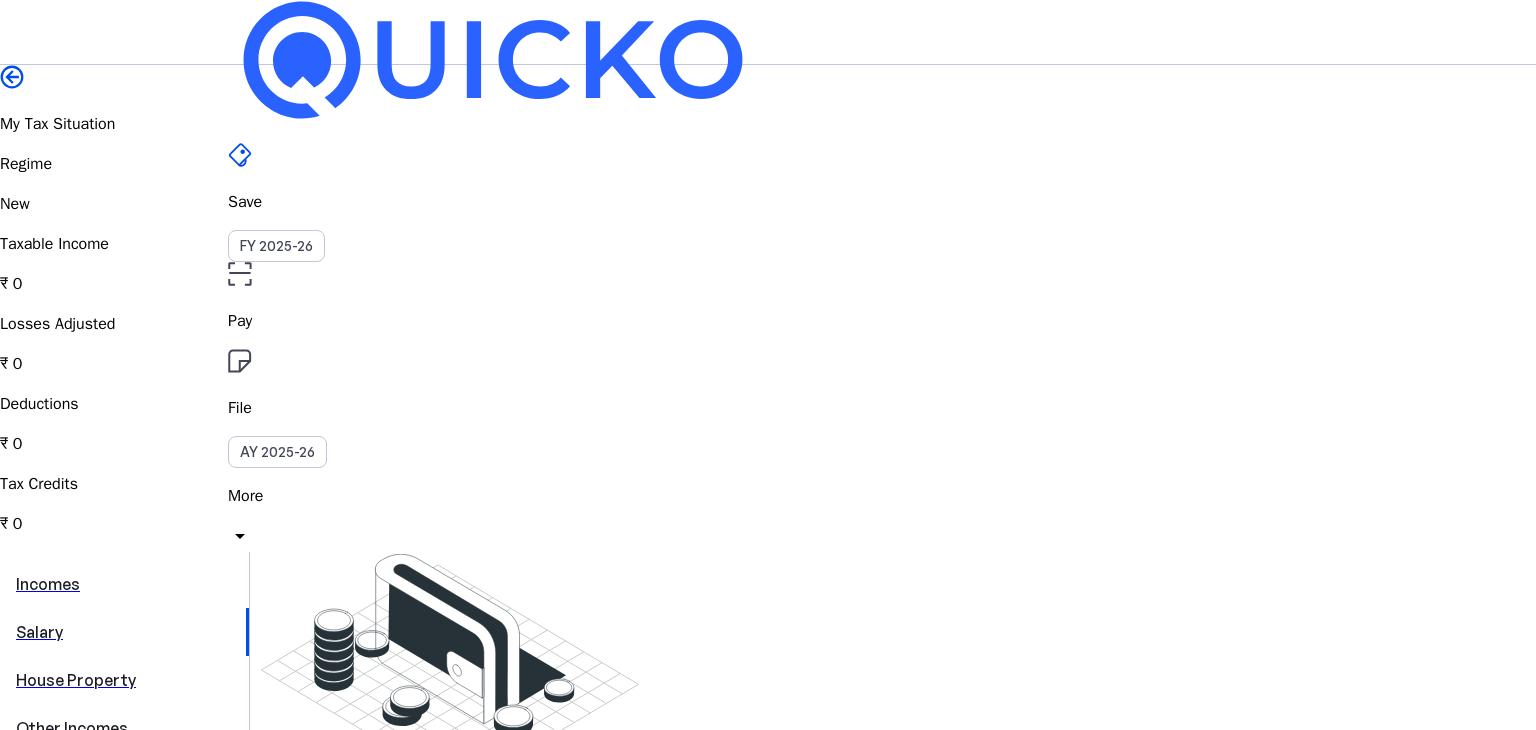 click on "Salary" at bounding box center [123, 632] 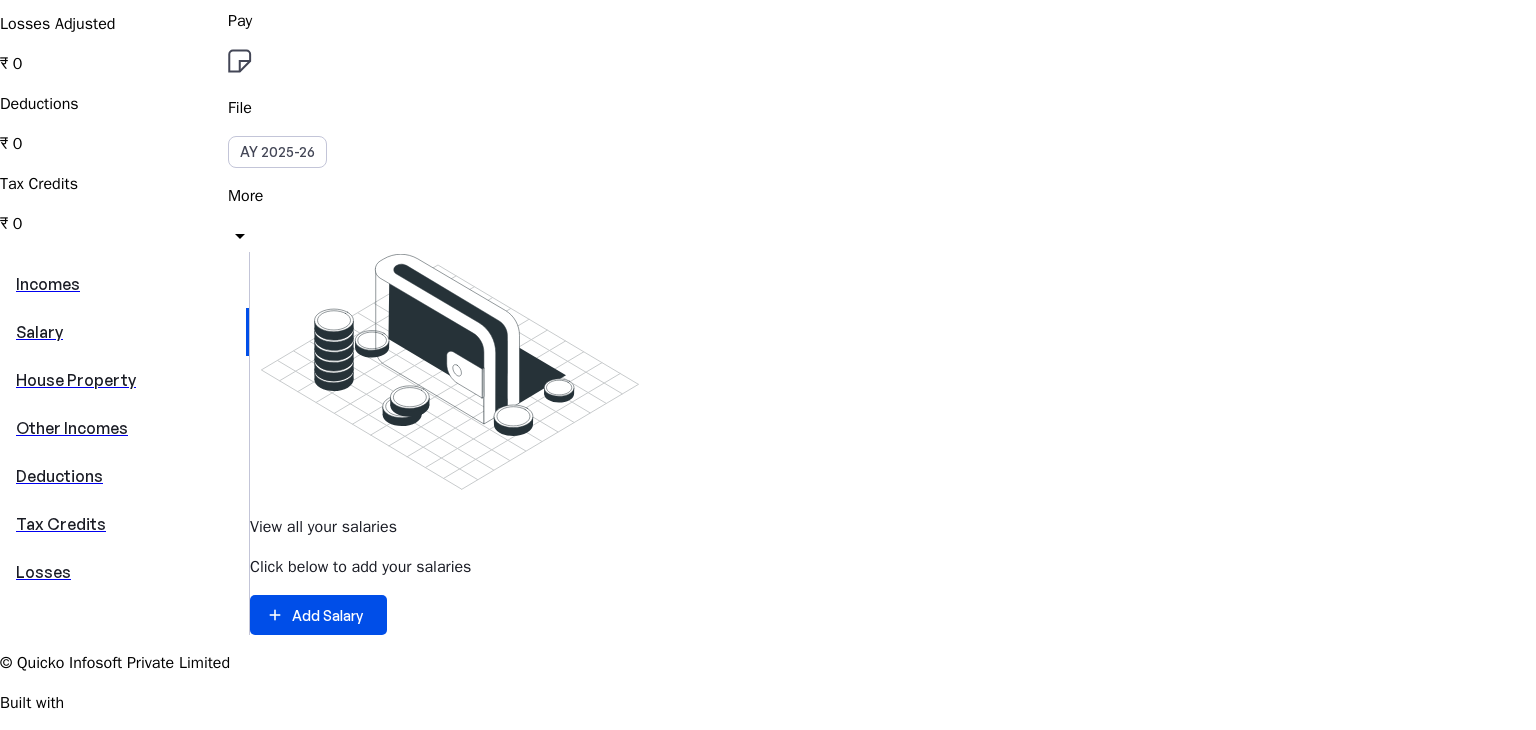 scroll, scrollTop: 0, scrollLeft: 0, axis: both 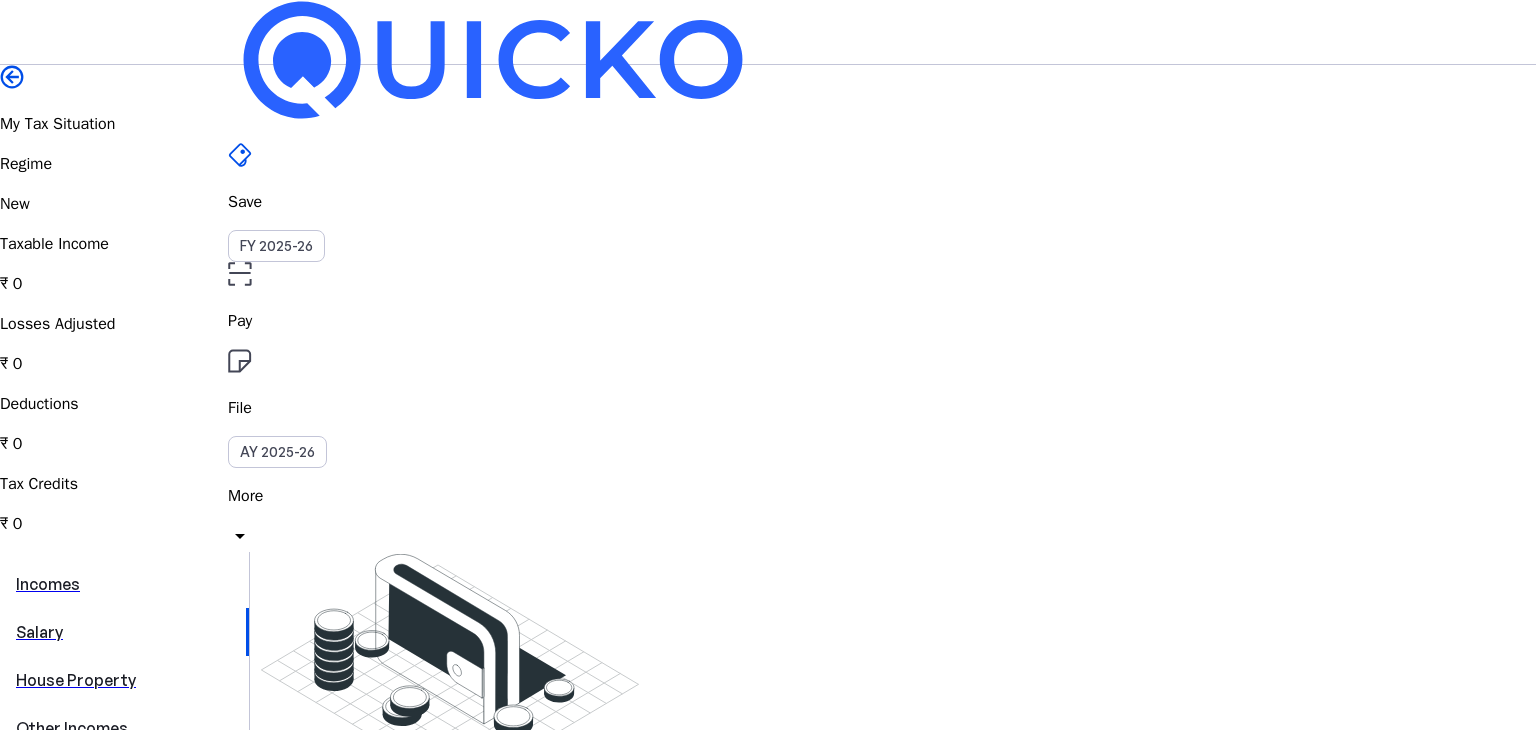 click on "House Property" at bounding box center [124, 680] 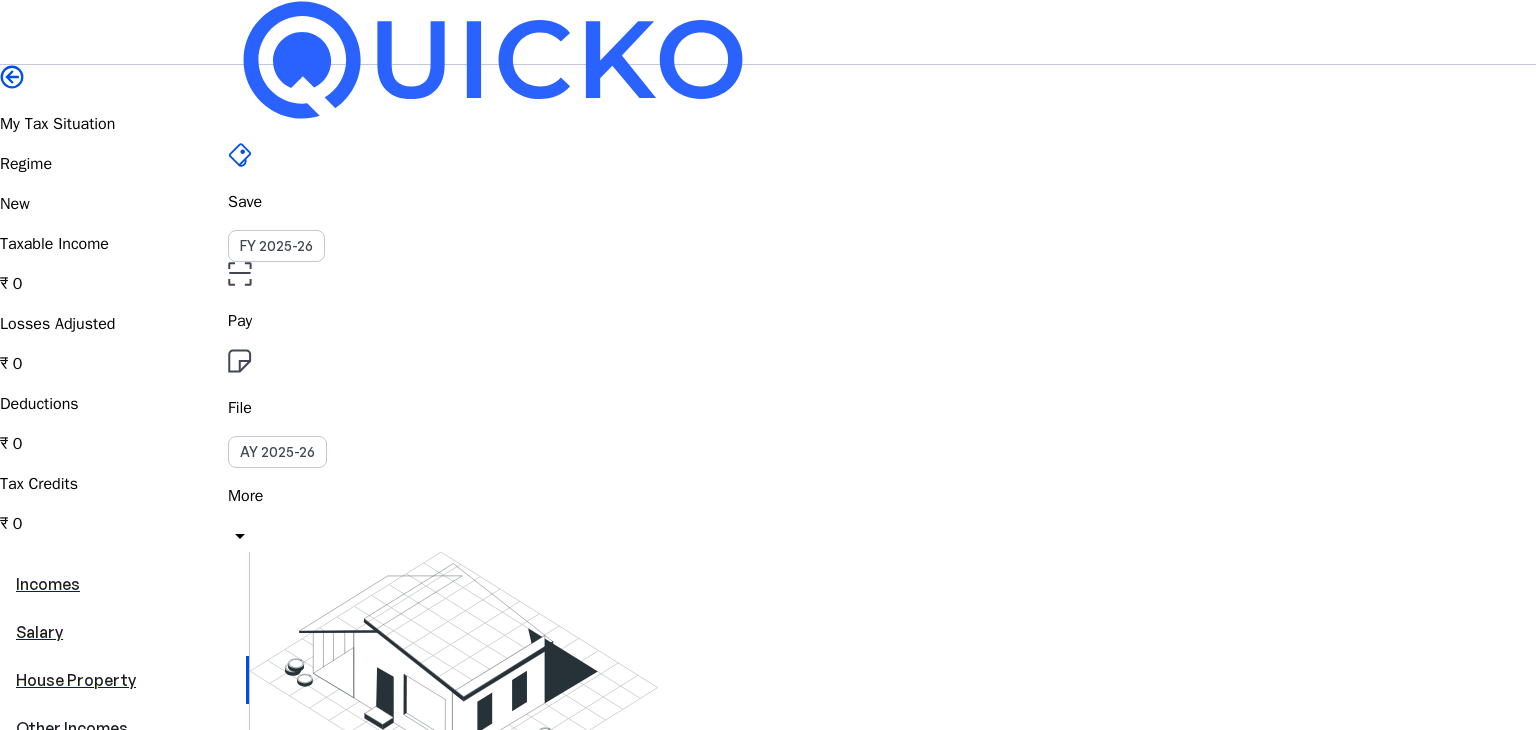 click on "Other Incomes" at bounding box center [124, 728] 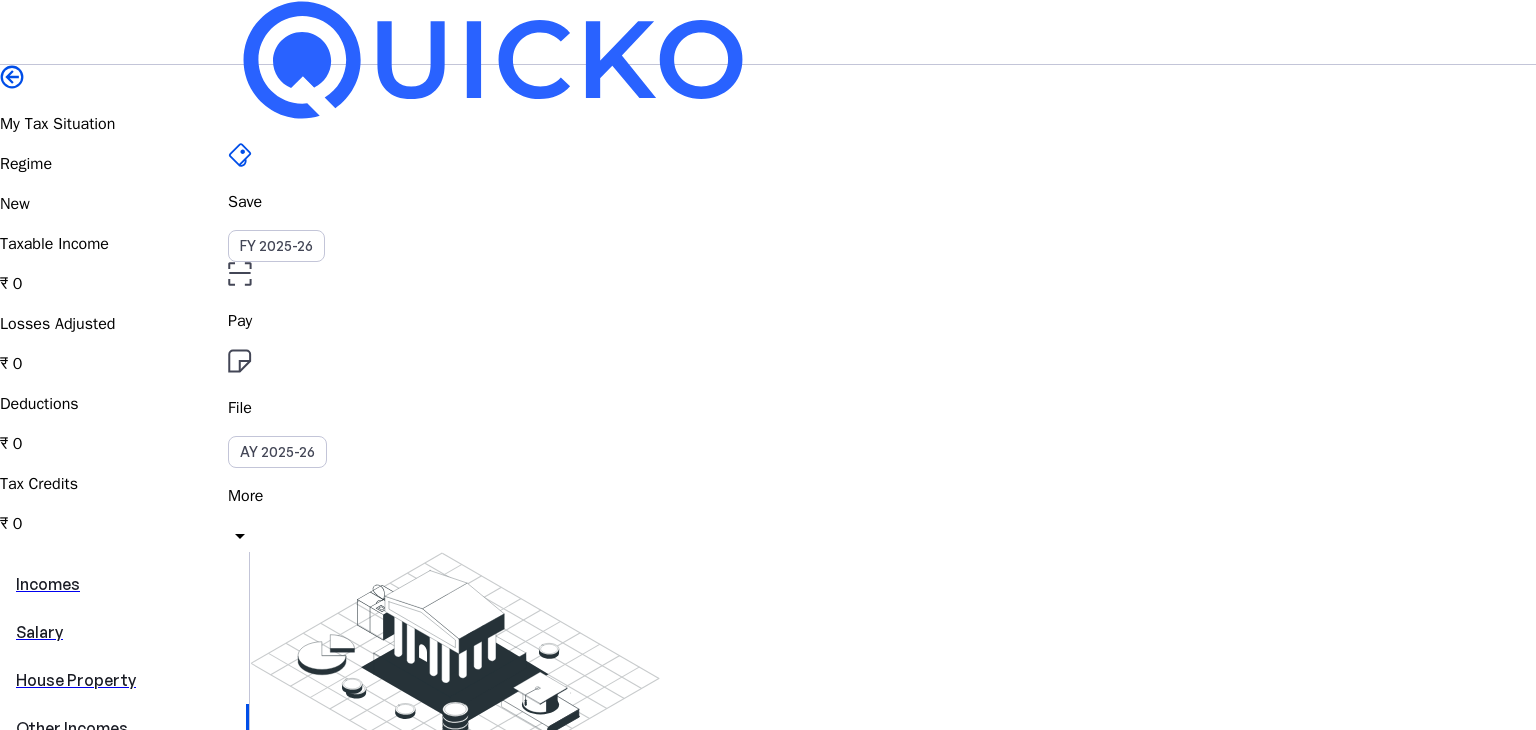 click on "Deductions" at bounding box center [124, 776] 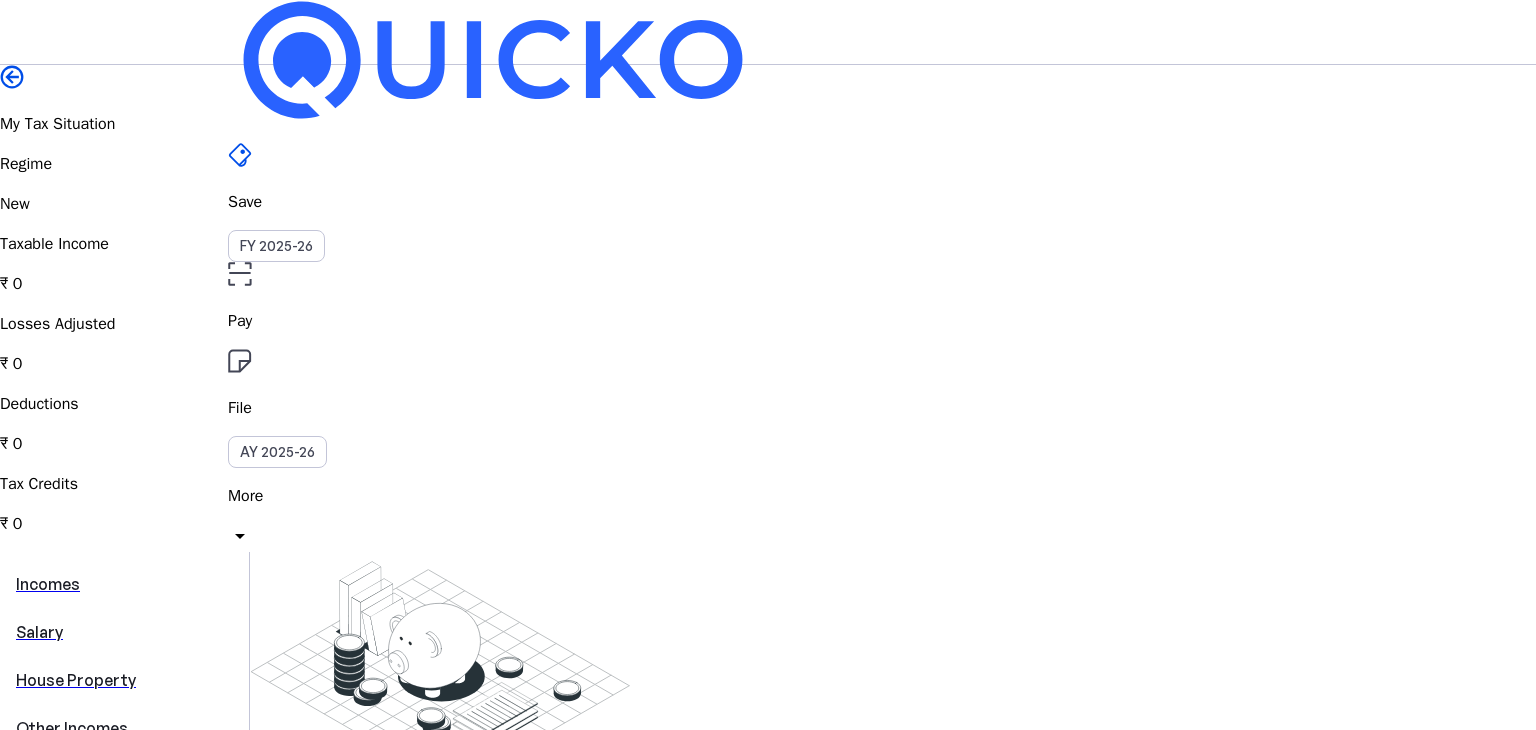 click on "Tax Credits" at bounding box center (124, 824) 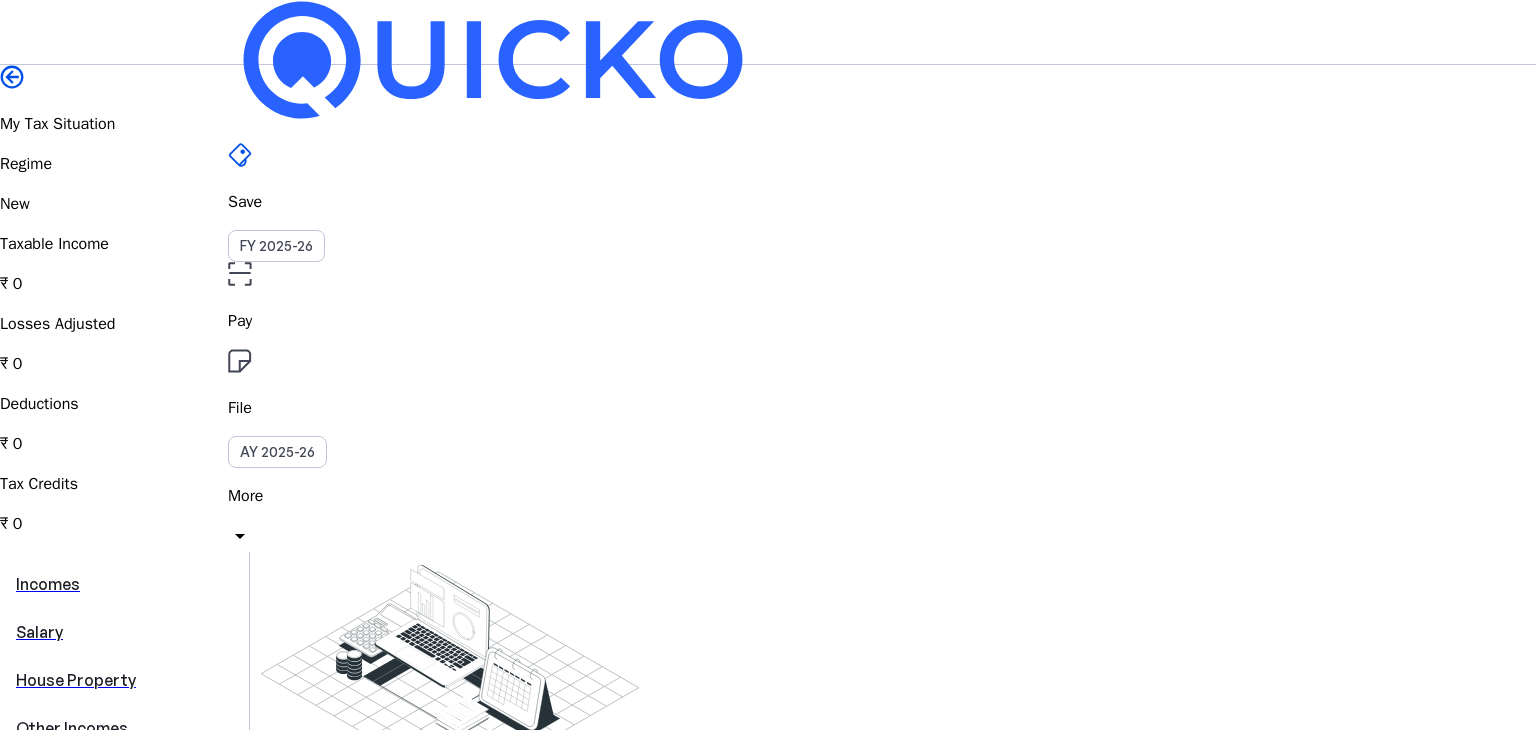 click at bounding box center (493, 60) 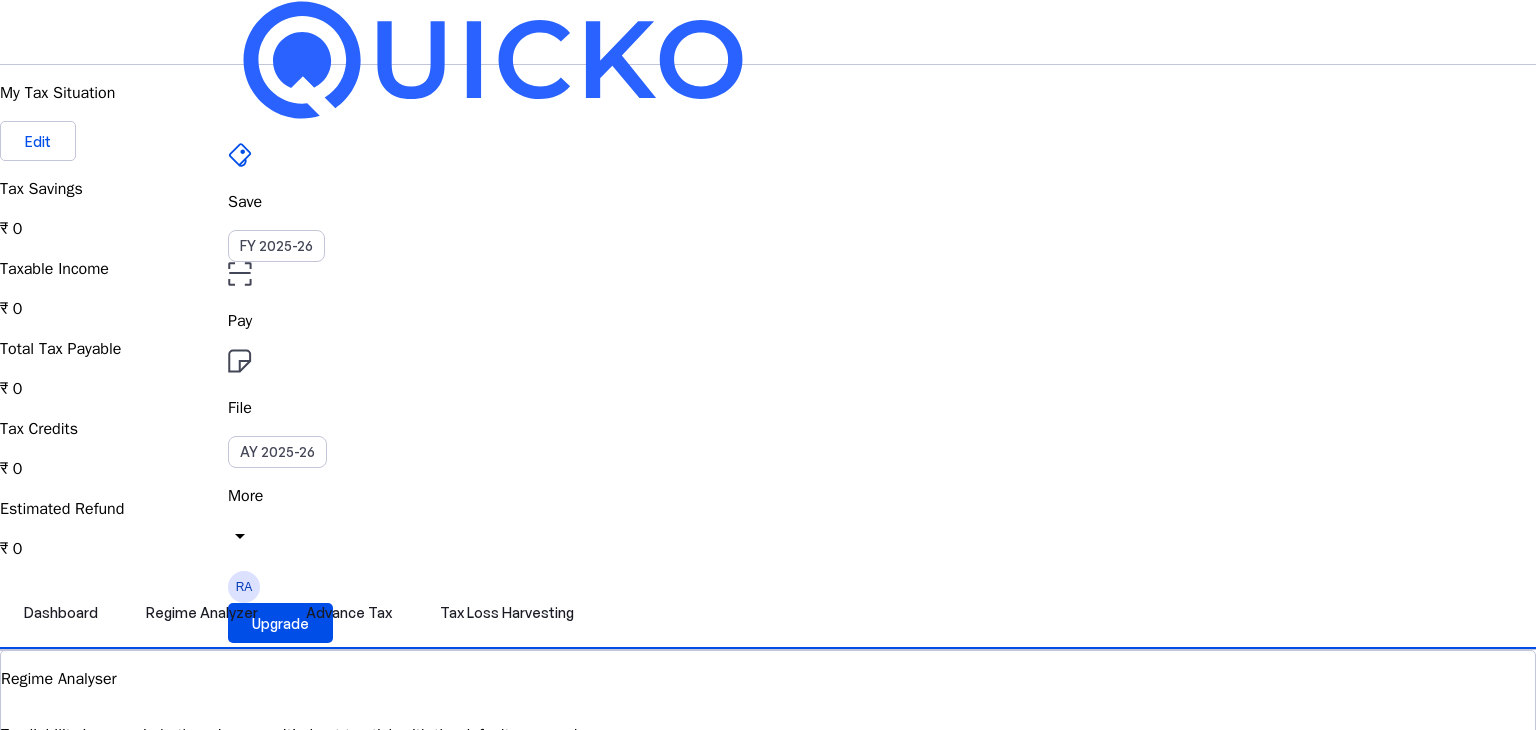 click on "RA" at bounding box center (244, 587) 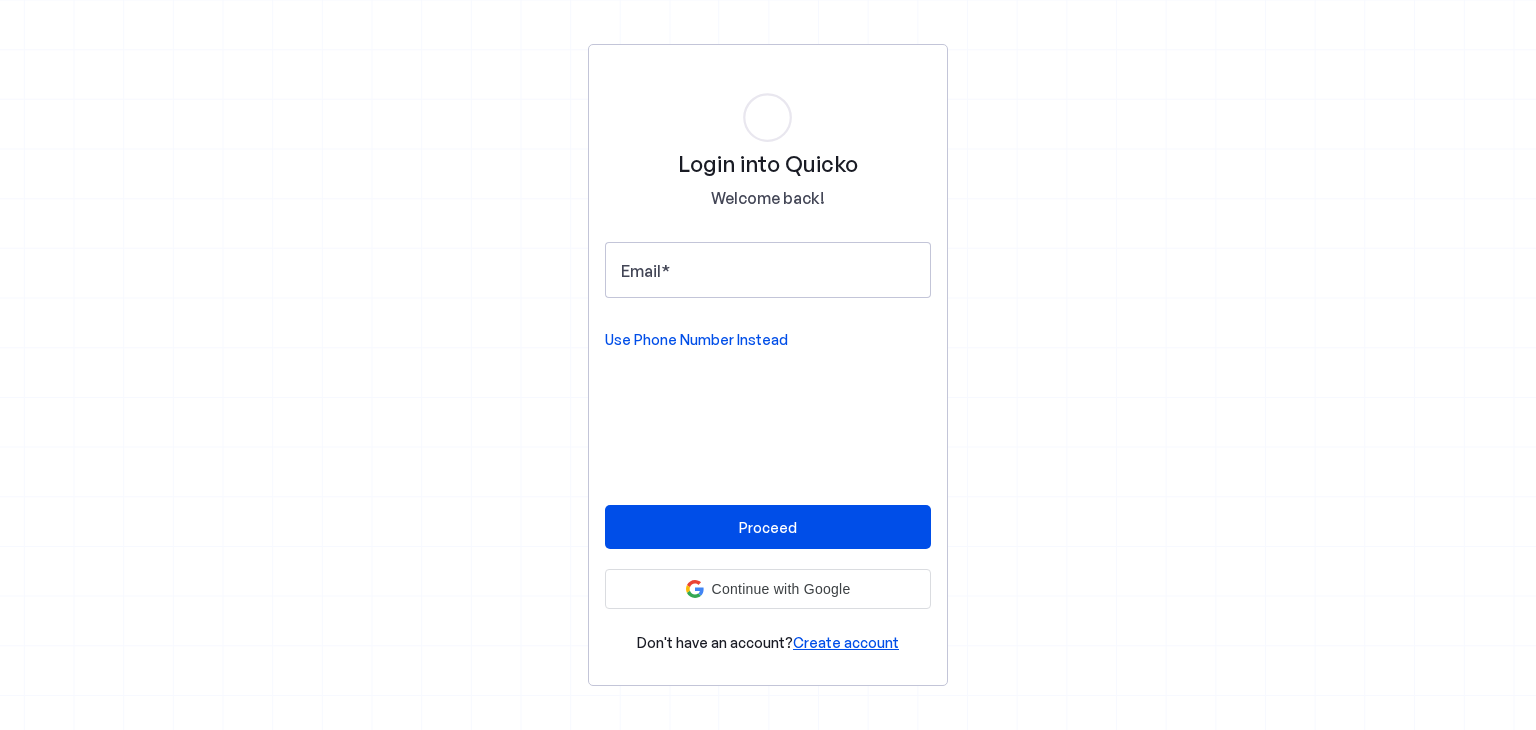 scroll, scrollTop: 0, scrollLeft: 0, axis: both 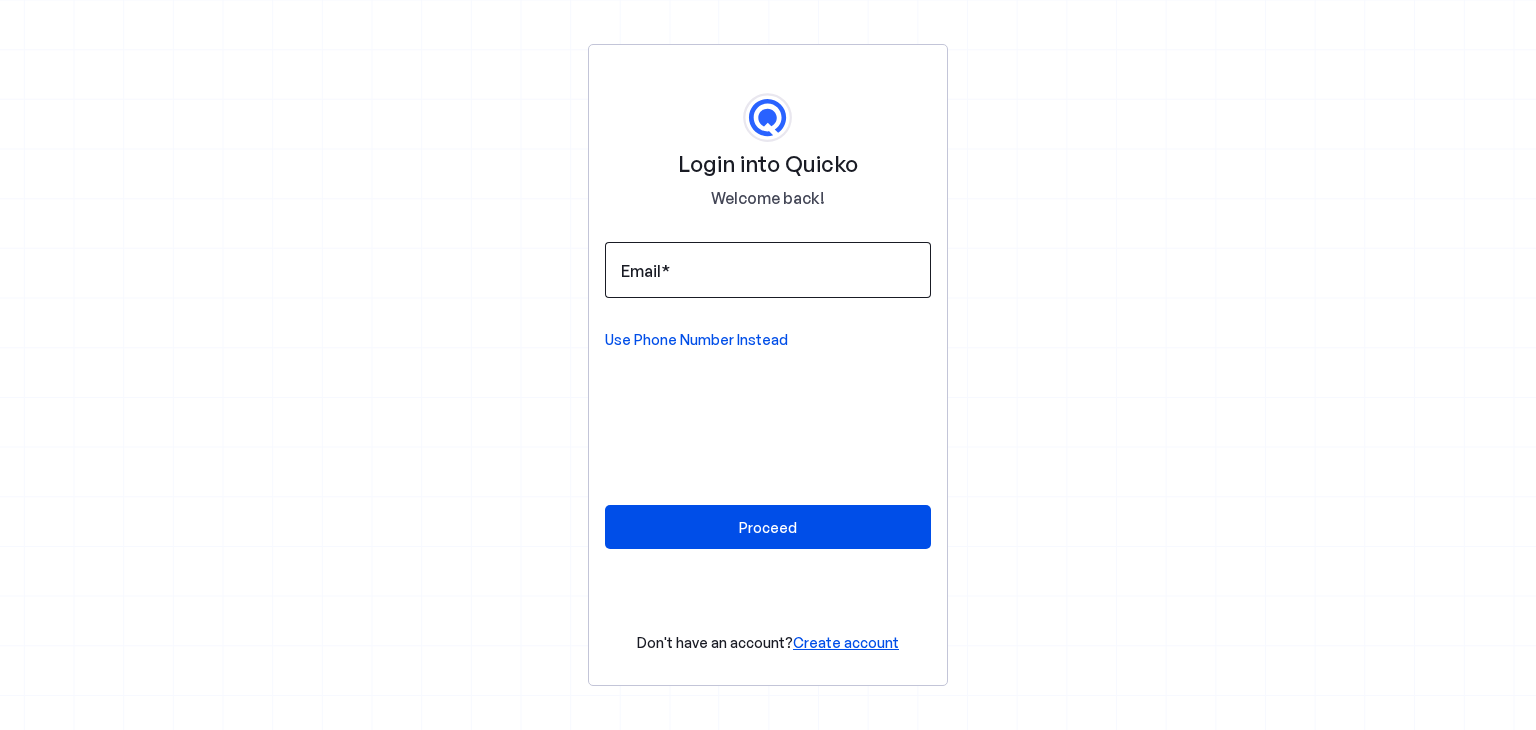 click on "Email" at bounding box center [768, 270] 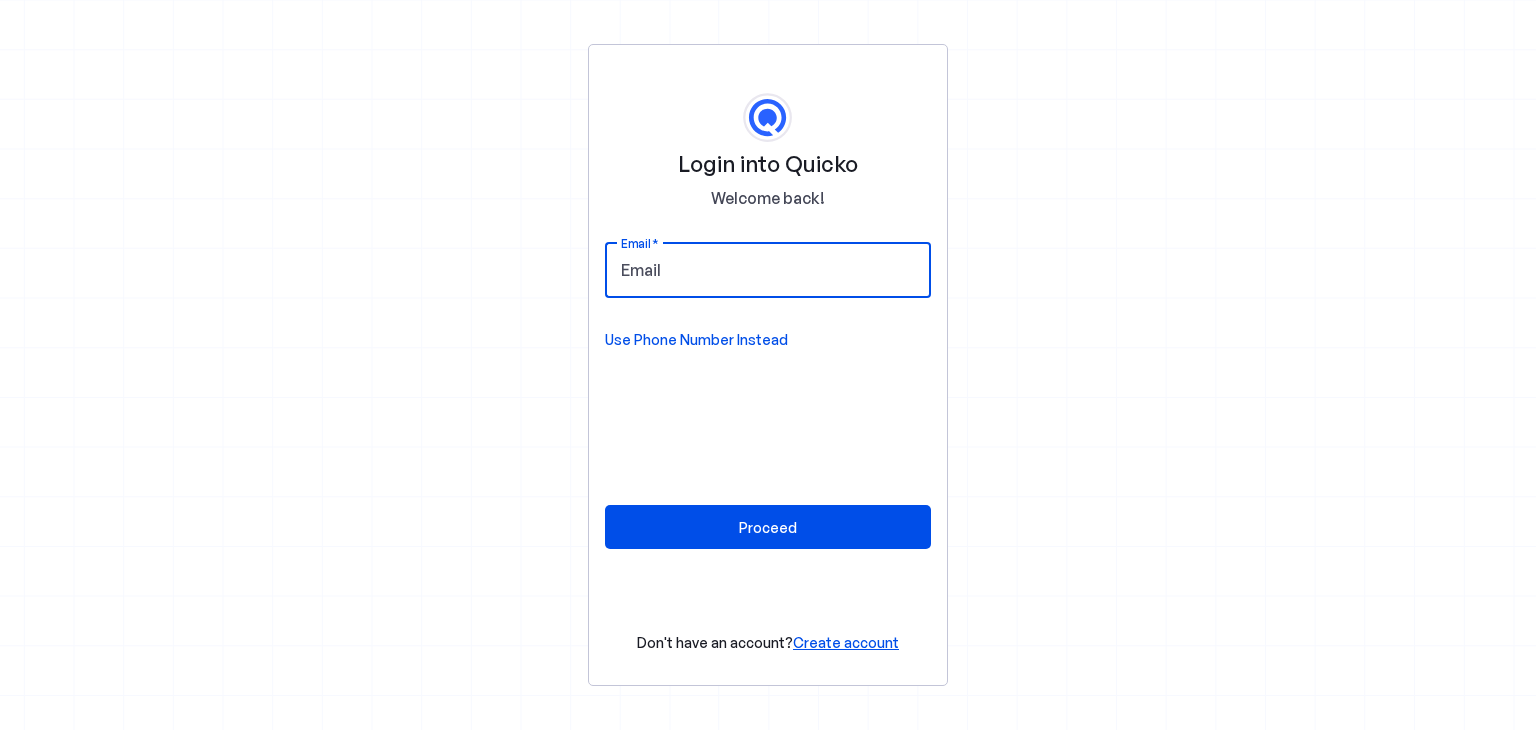 type on "ahujark@gmail.com" 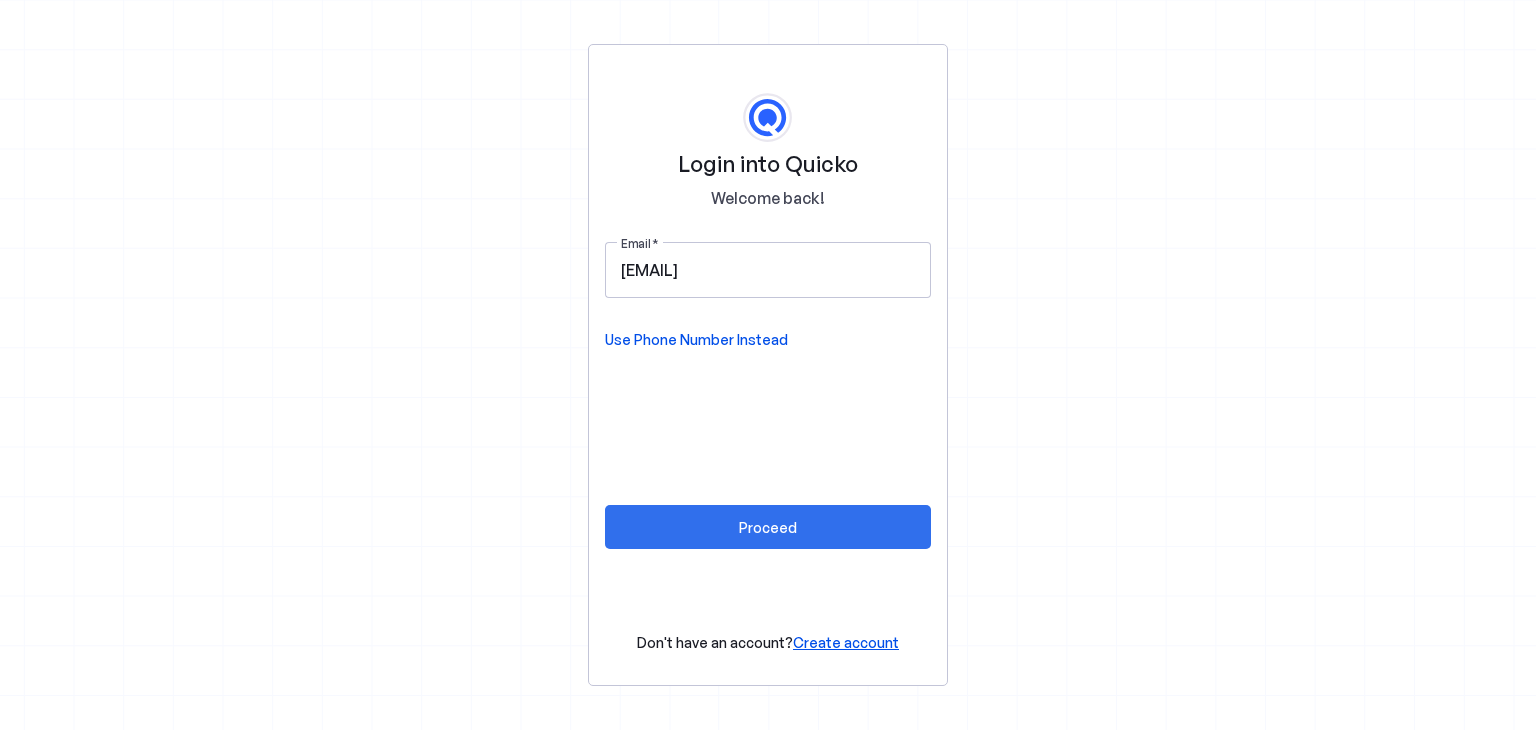 click on "Proceed" at bounding box center [768, 527] 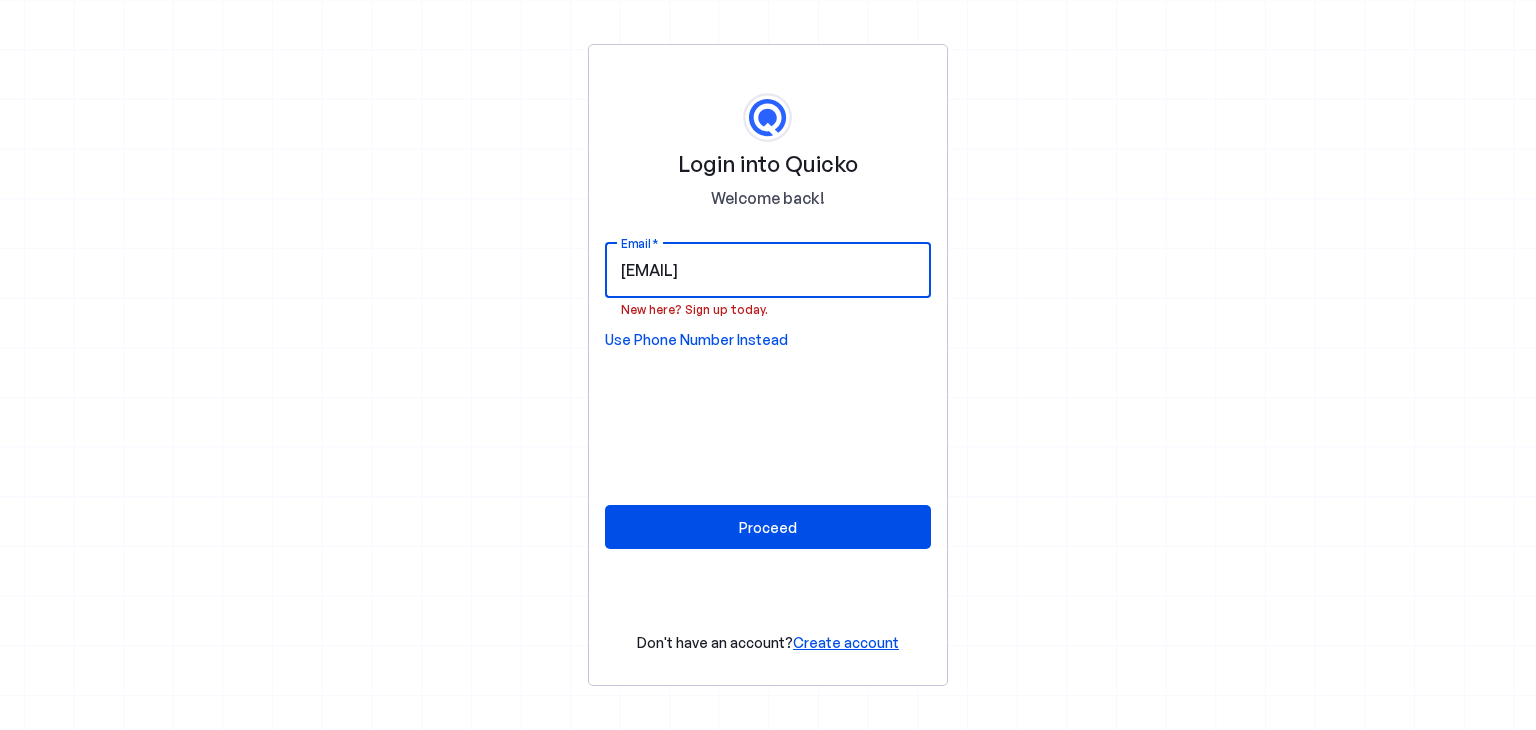 drag, startPoint x: 831, startPoint y: 258, endPoint x: 564, endPoint y: 267, distance: 267.15164 